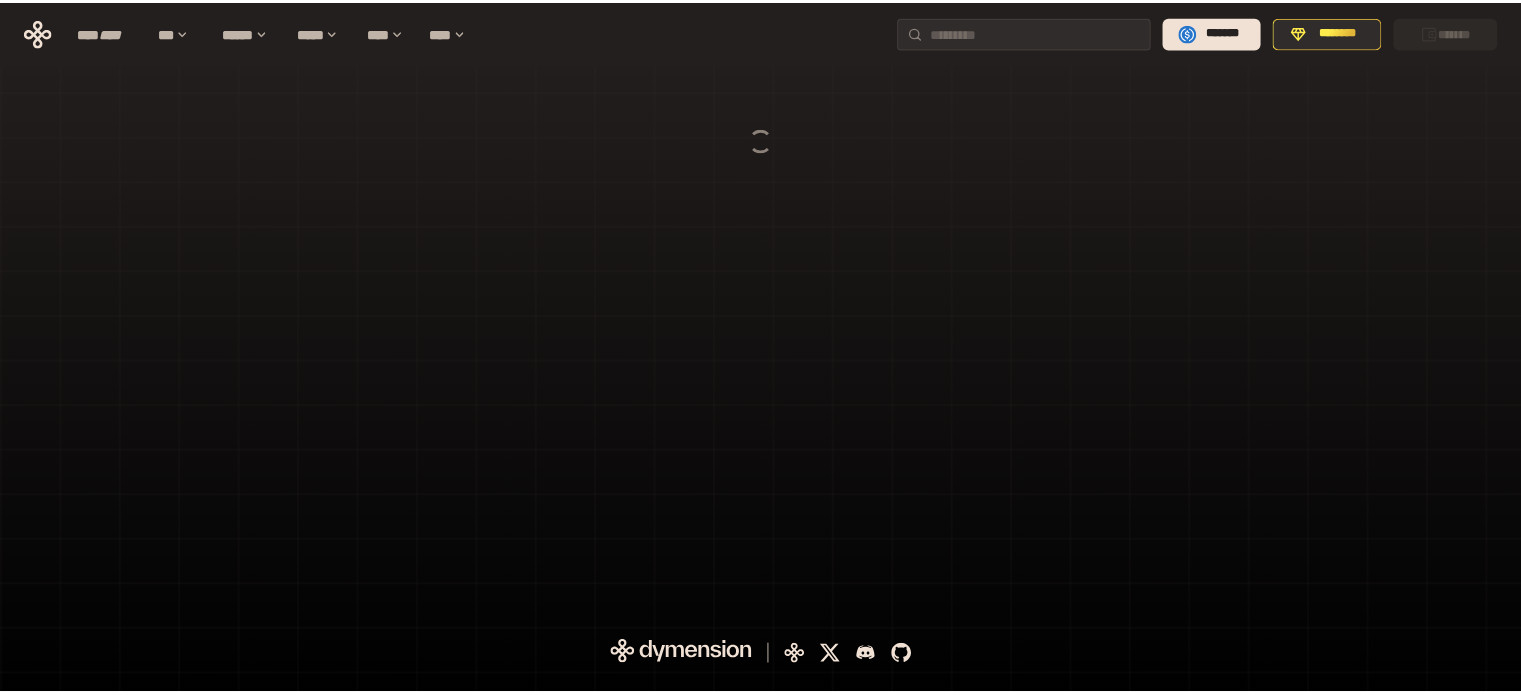 scroll, scrollTop: 0, scrollLeft: 0, axis: both 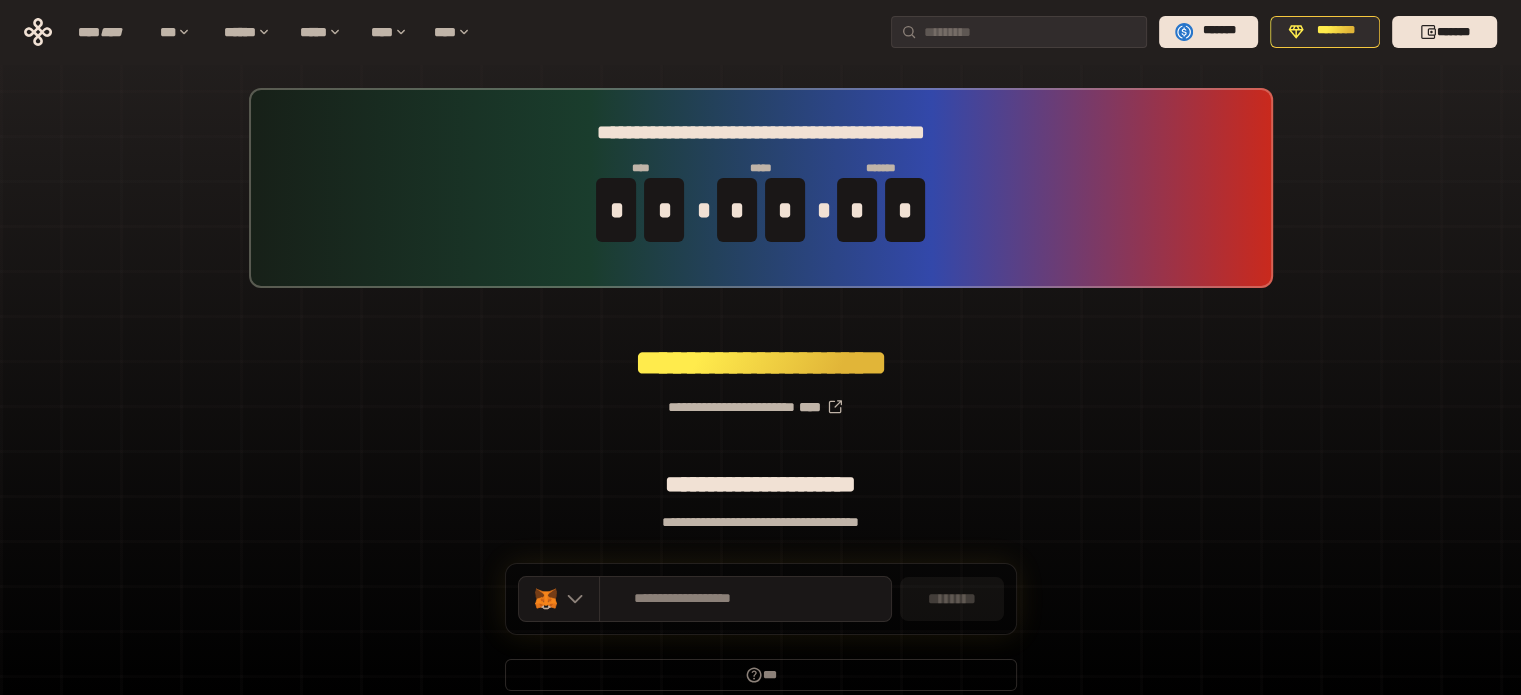 click on "*******" at bounding box center [1444, 32] 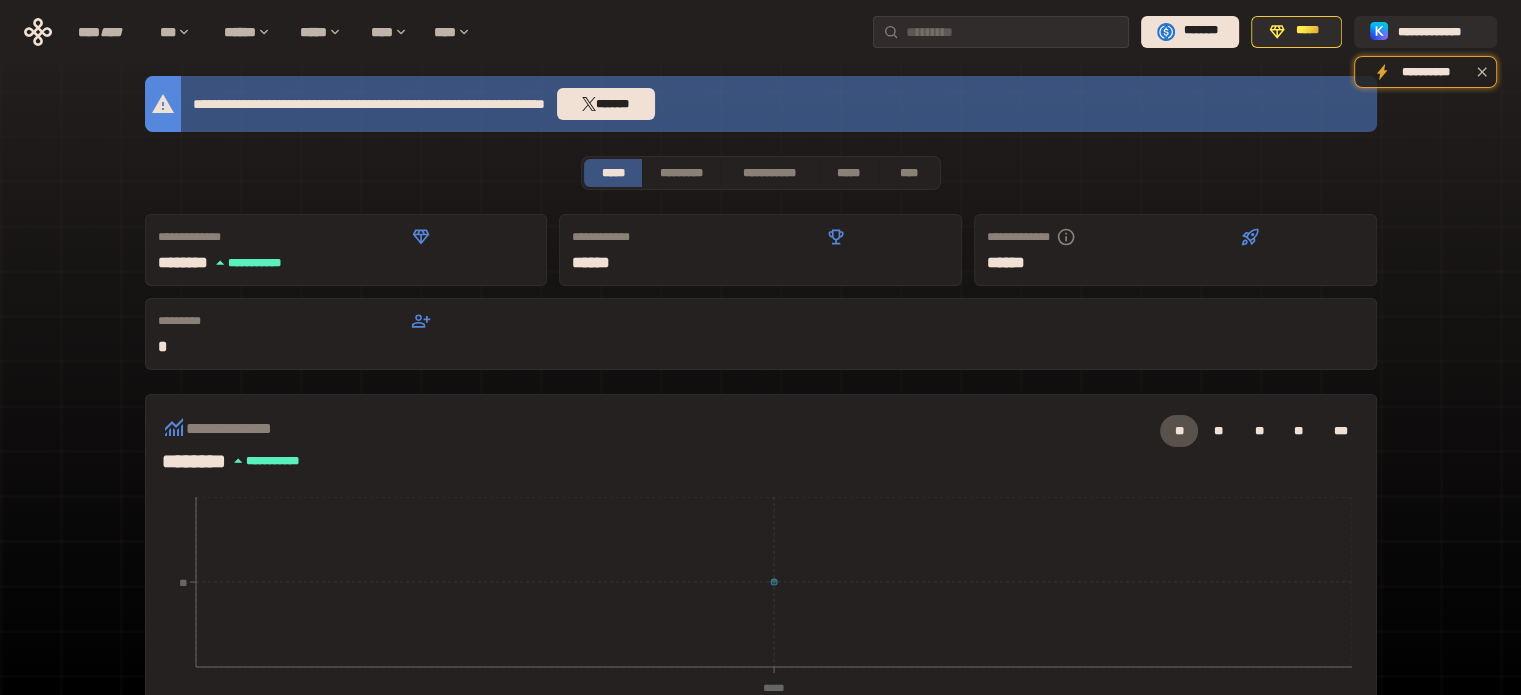 scroll, scrollTop: 0, scrollLeft: 0, axis: both 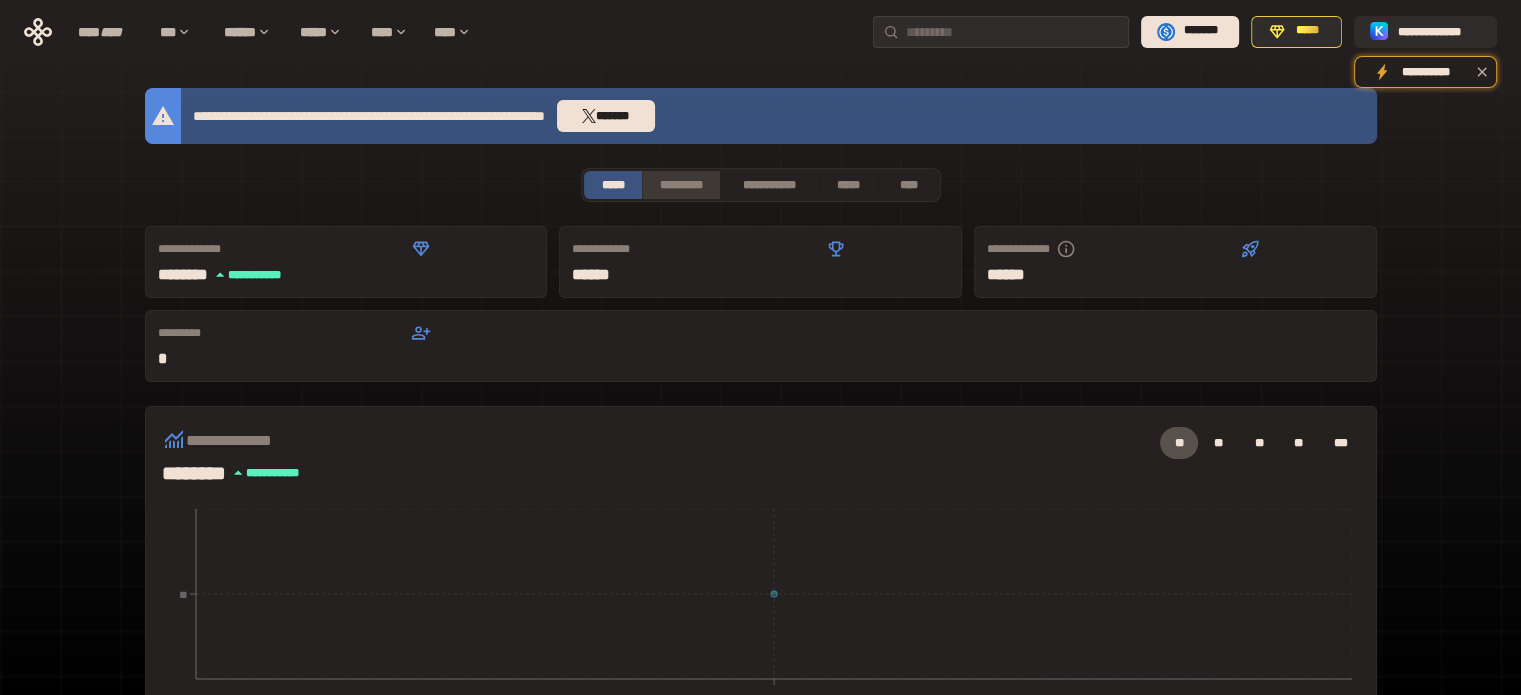 click on "*********" at bounding box center [680, 185] 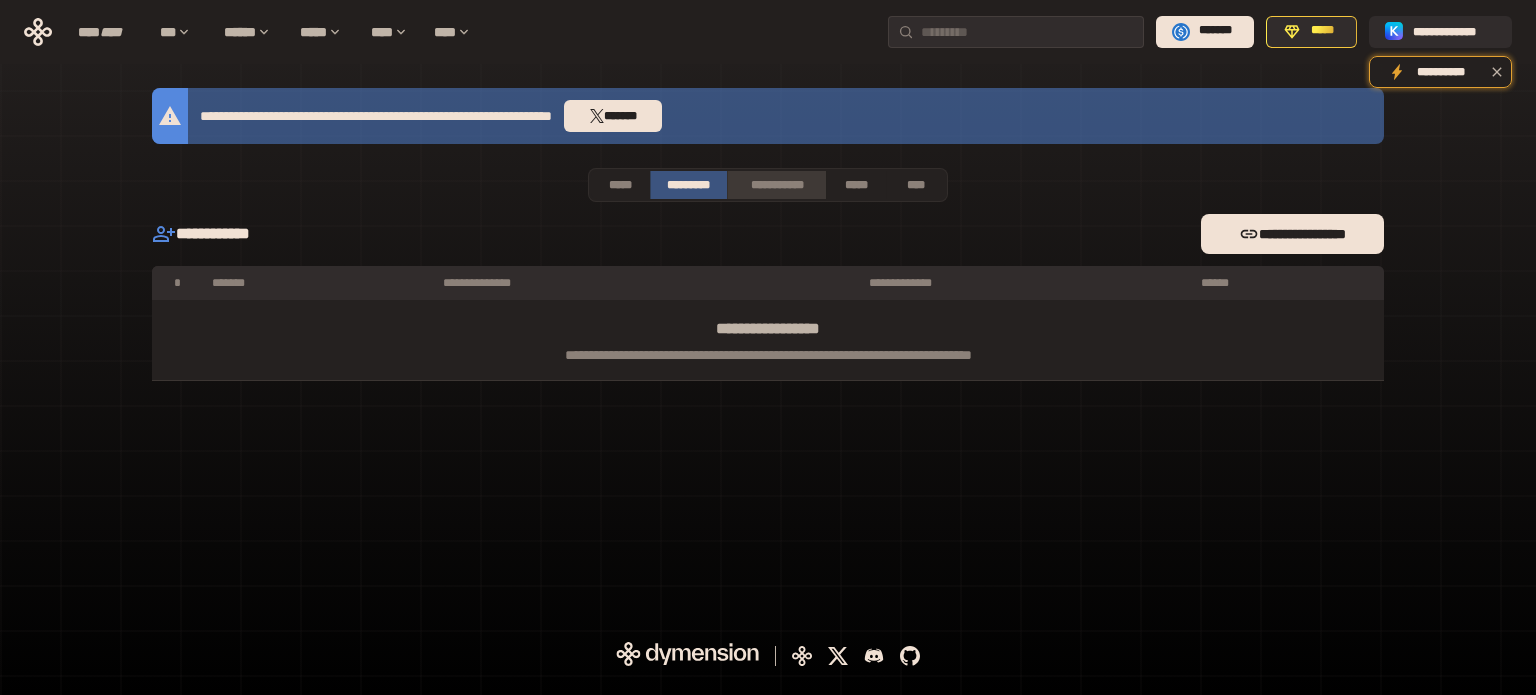 click on "**********" at bounding box center [776, 185] 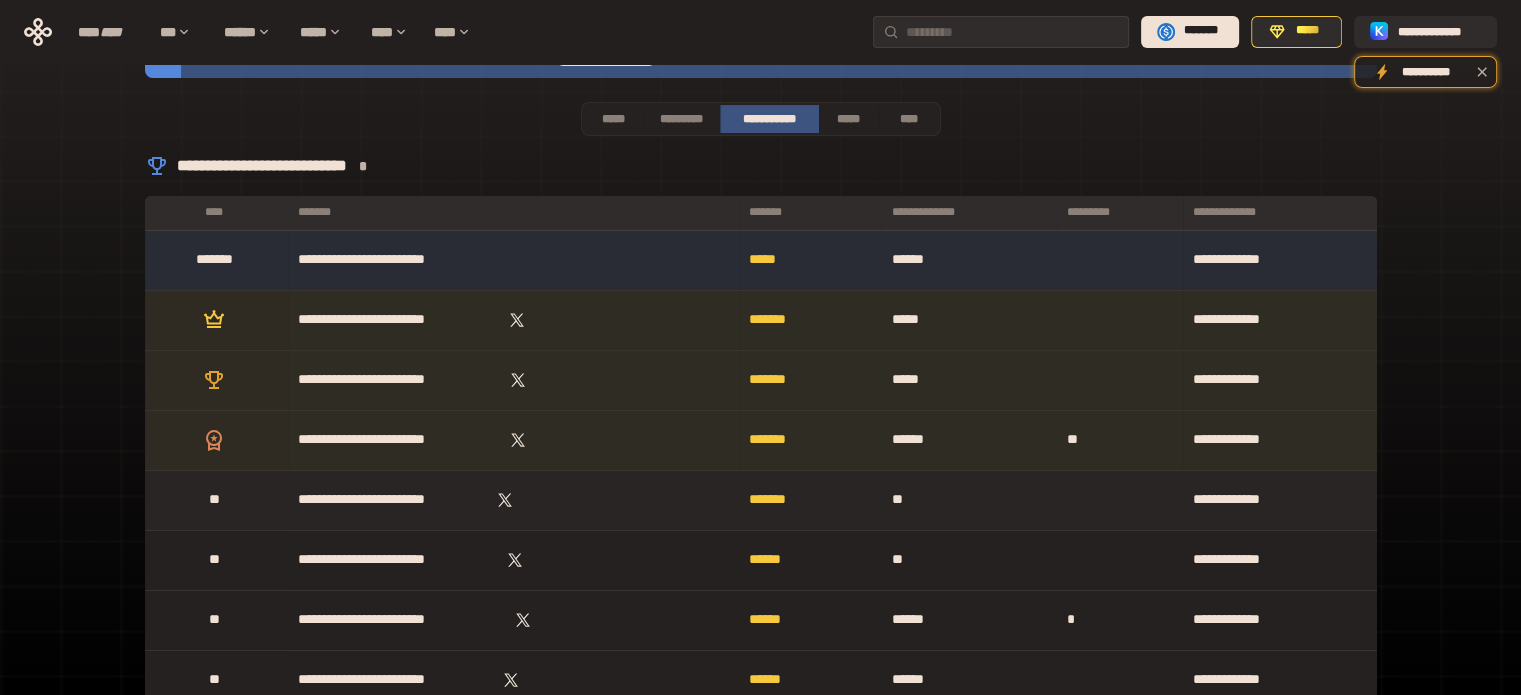 scroll, scrollTop: 33, scrollLeft: 0, axis: vertical 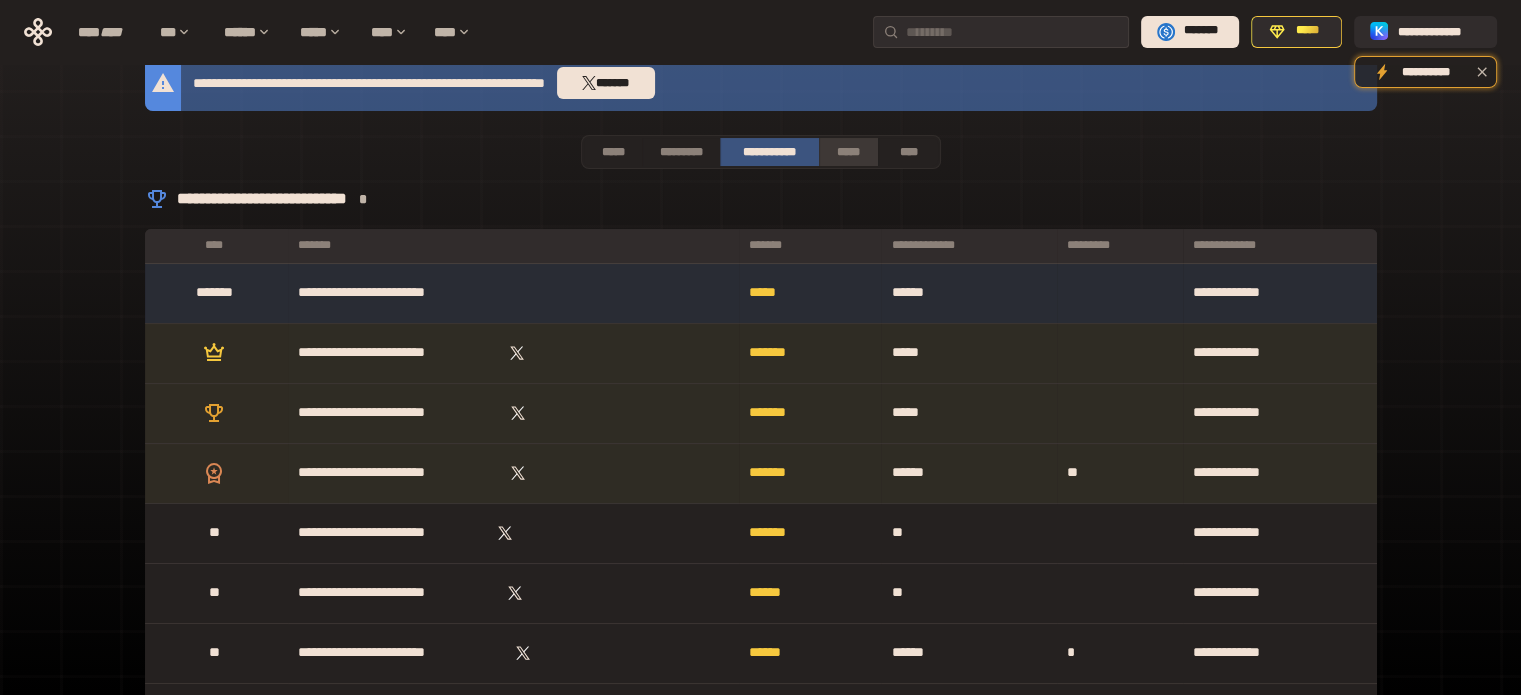 click on "*****" at bounding box center [849, 152] 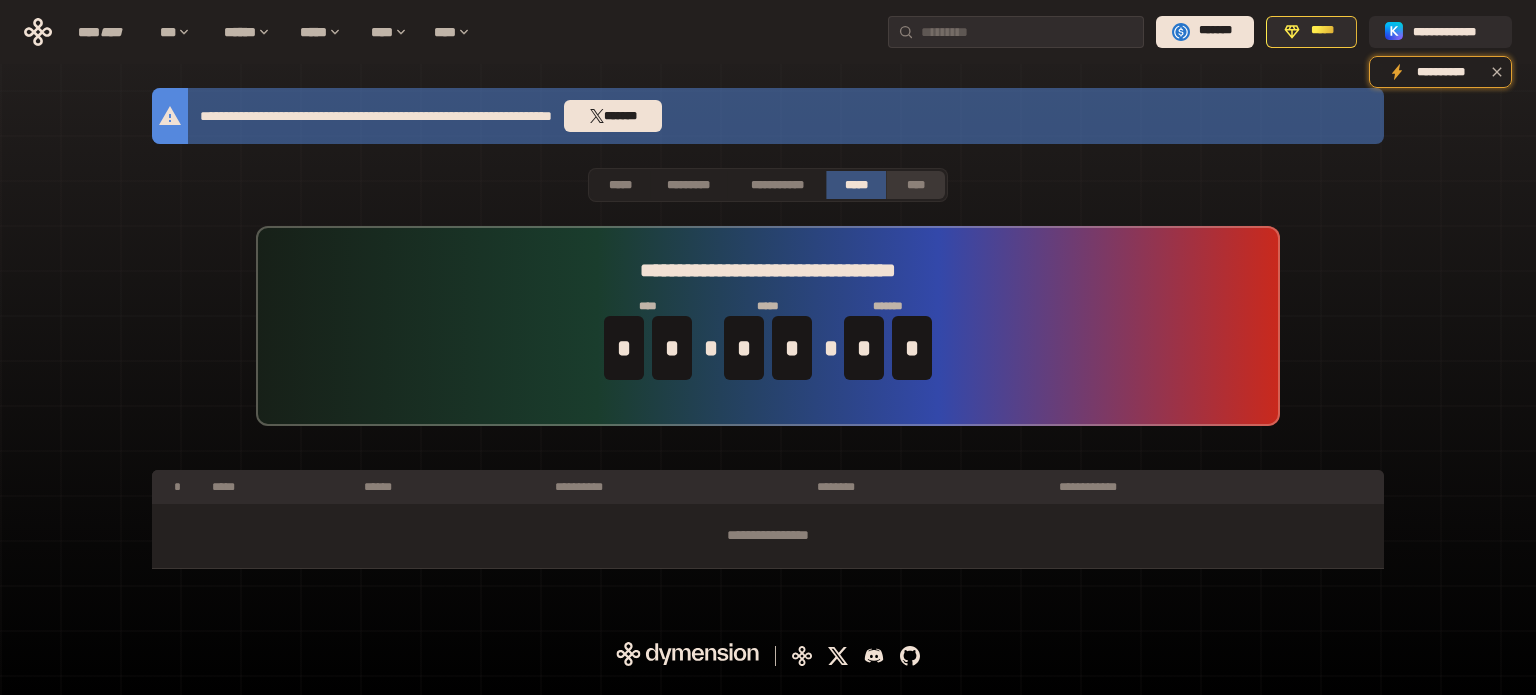 click on "****" at bounding box center [916, 185] 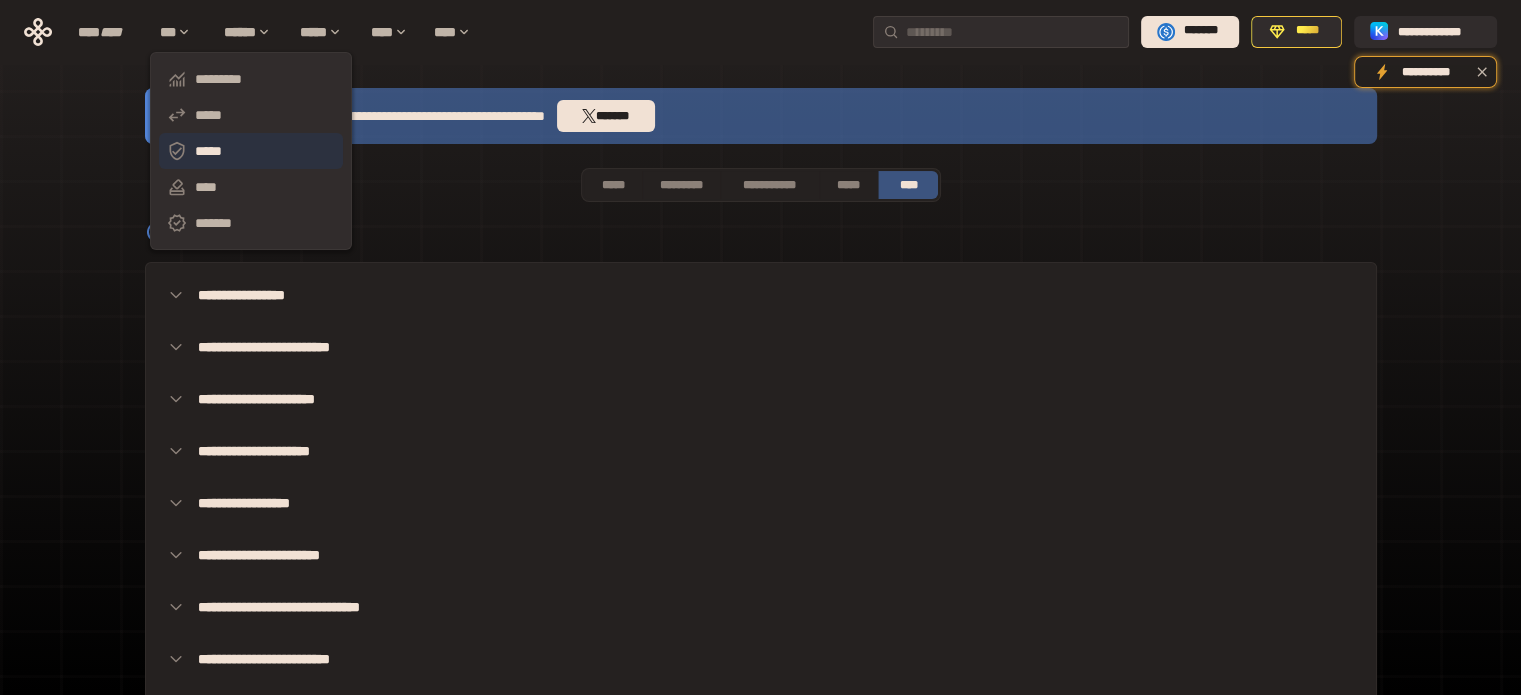 click on "*****" at bounding box center (251, 151) 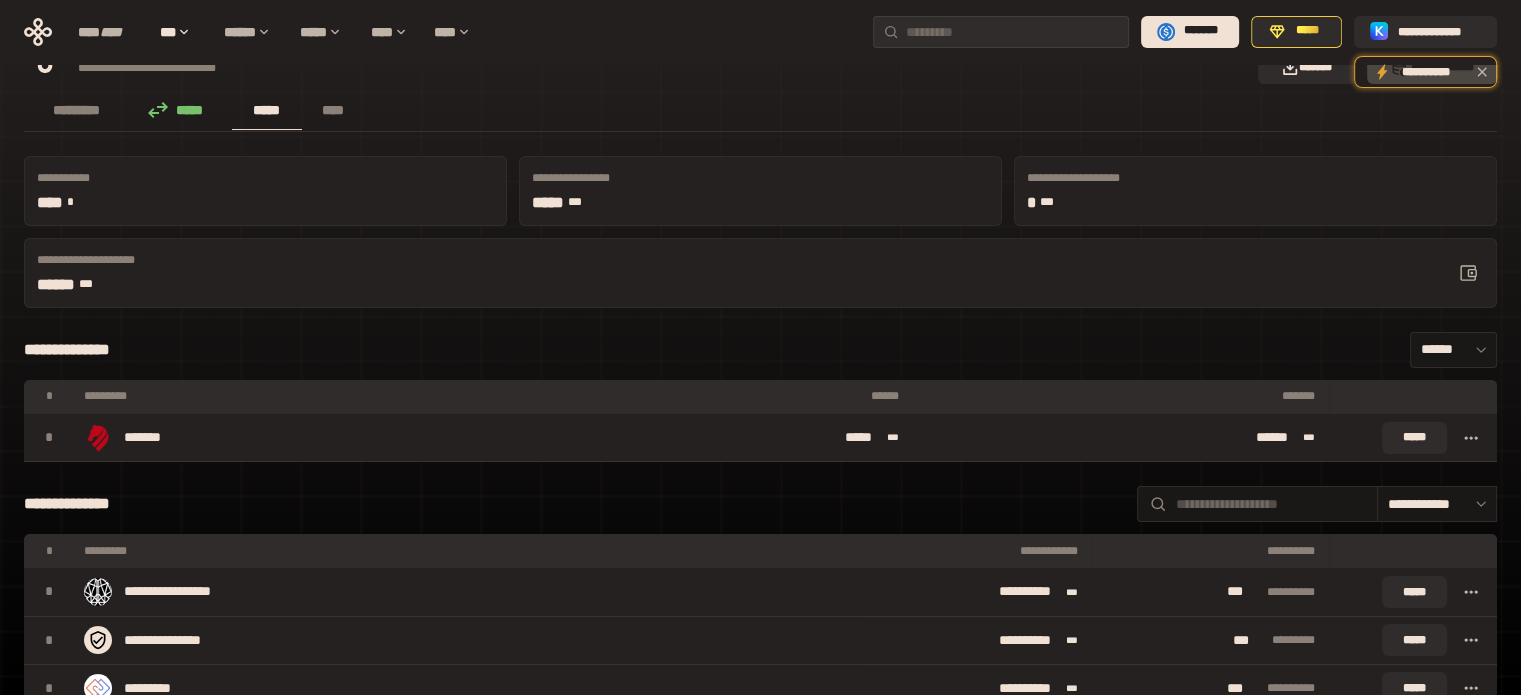 scroll, scrollTop: 33, scrollLeft: 0, axis: vertical 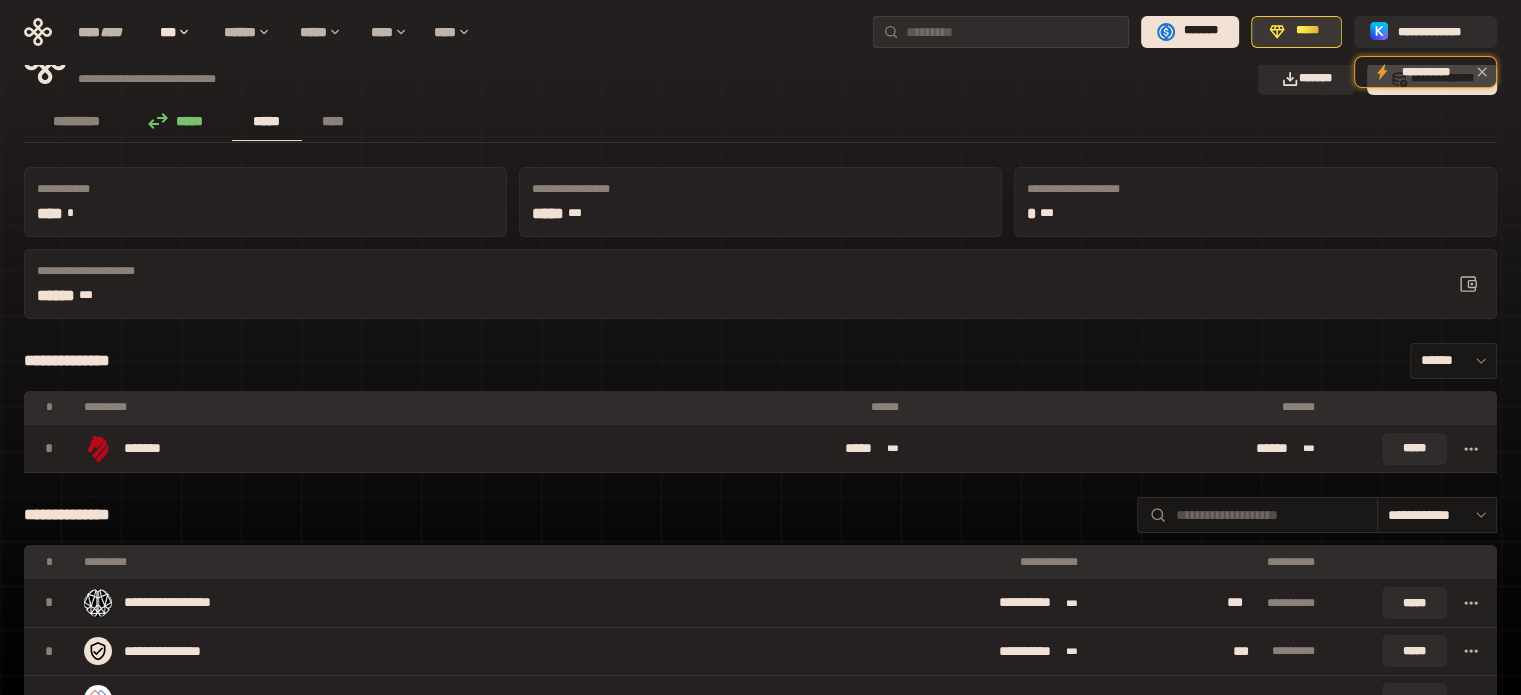 click on "*****" at bounding box center (1307, 31) 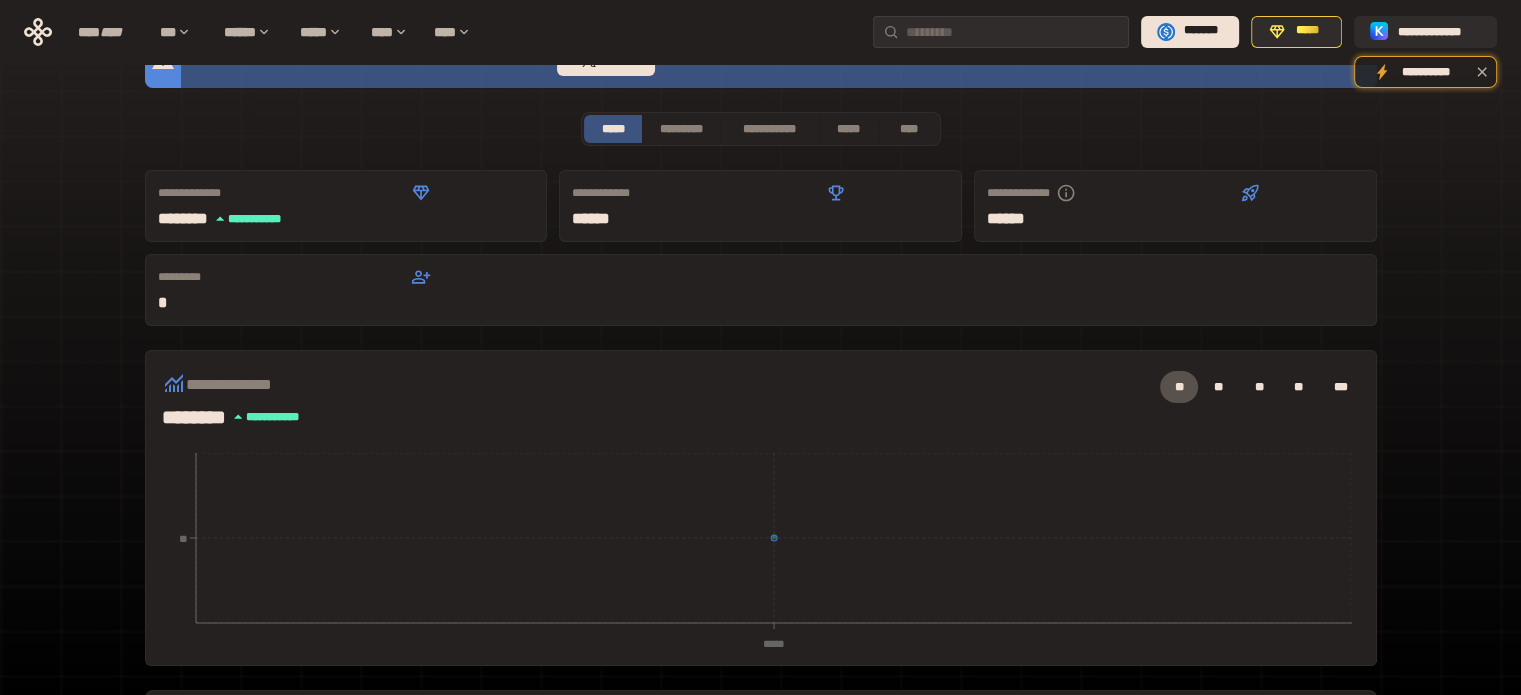 scroll, scrollTop: 0, scrollLeft: 0, axis: both 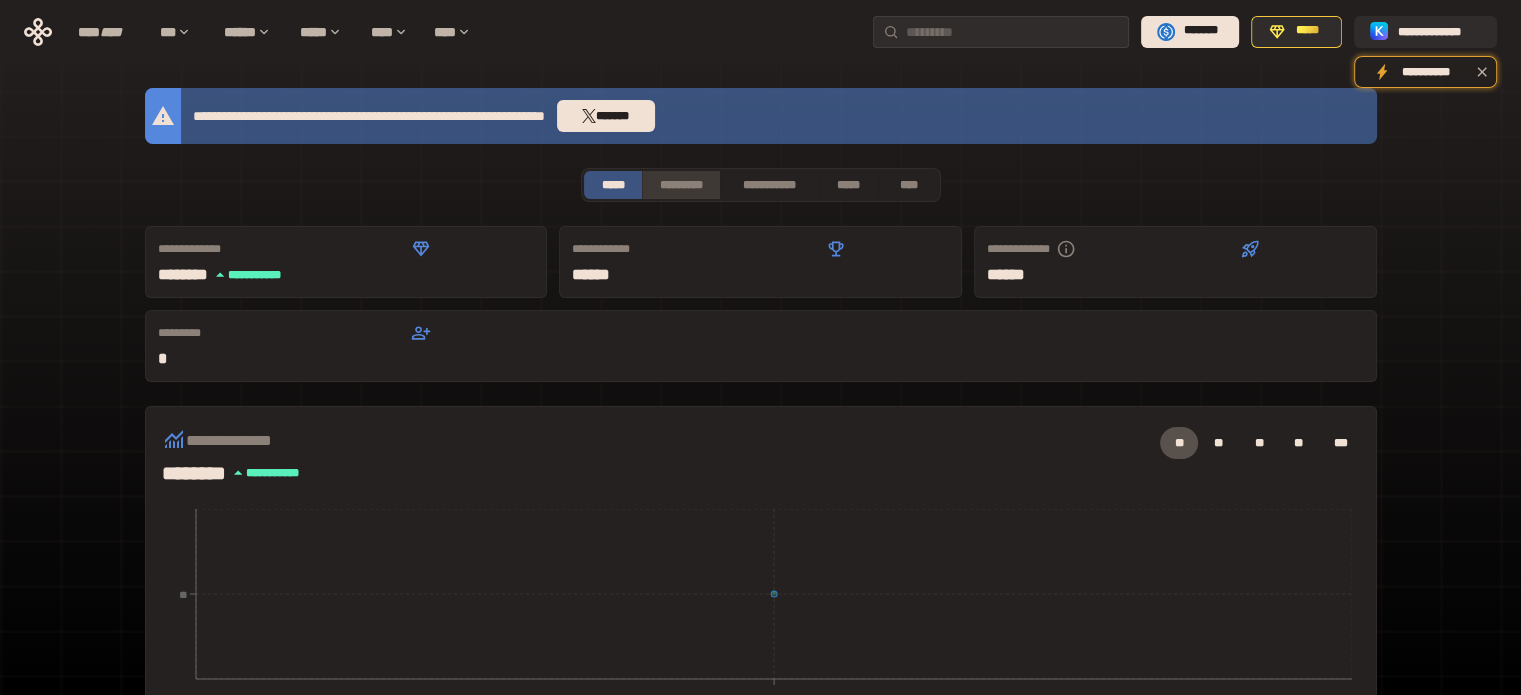 click on "*********" at bounding box center [680, 185] 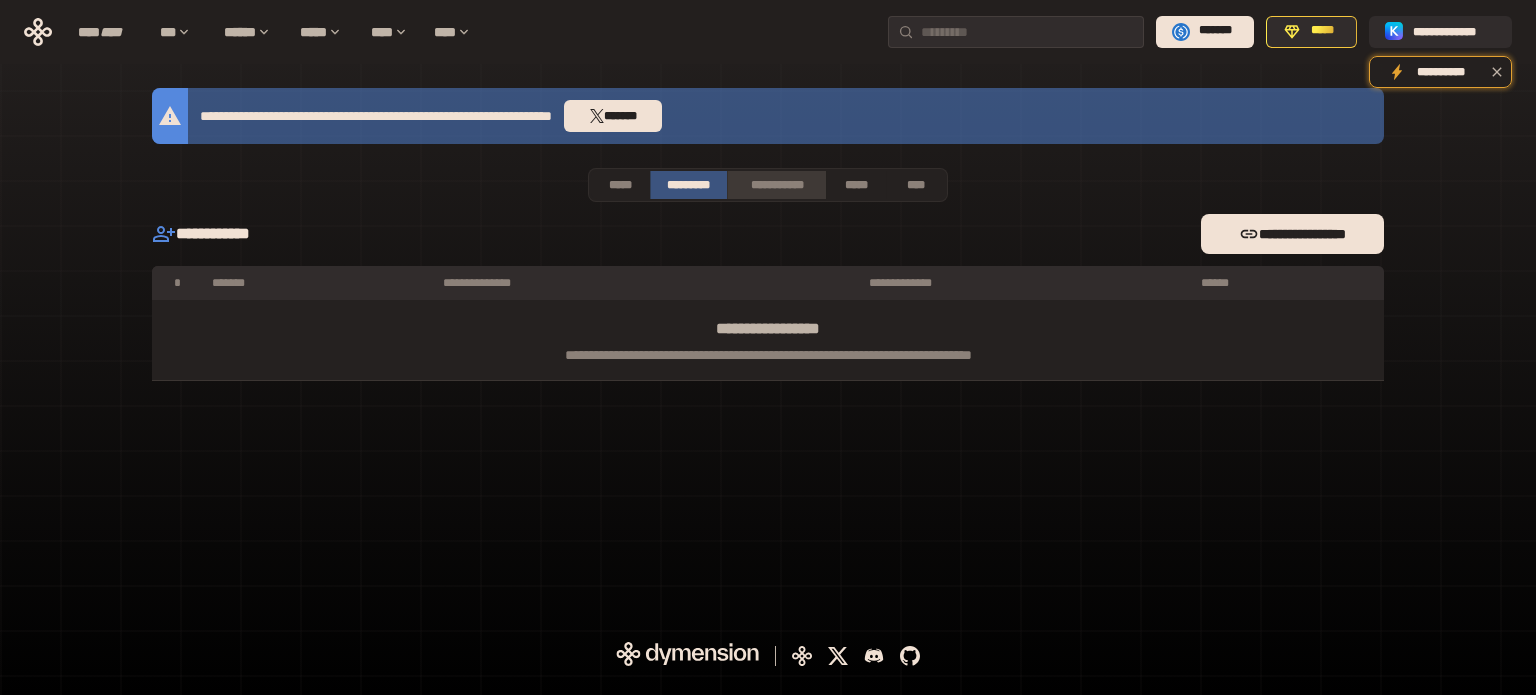 click on "**********" at bounding box center [776, 185] 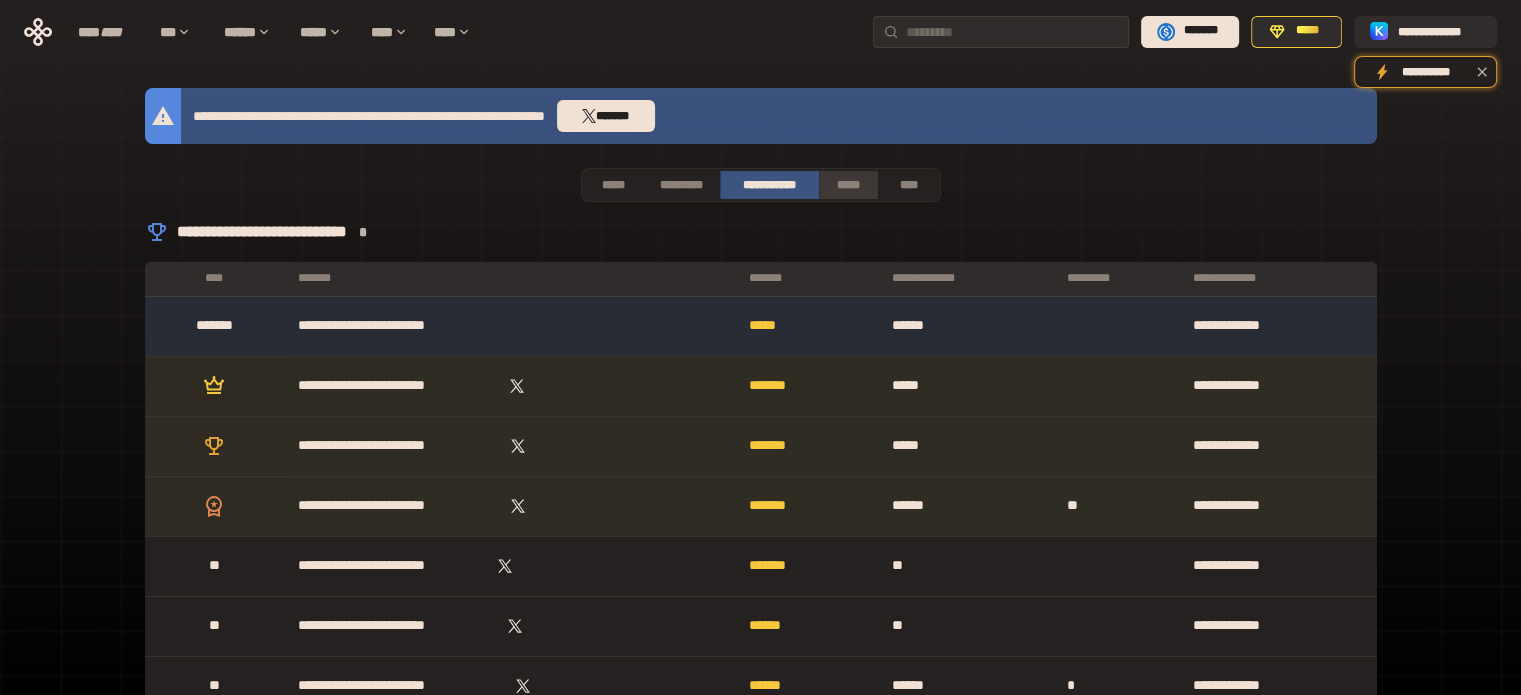 click on "*****" at bounding box center [849, 185] 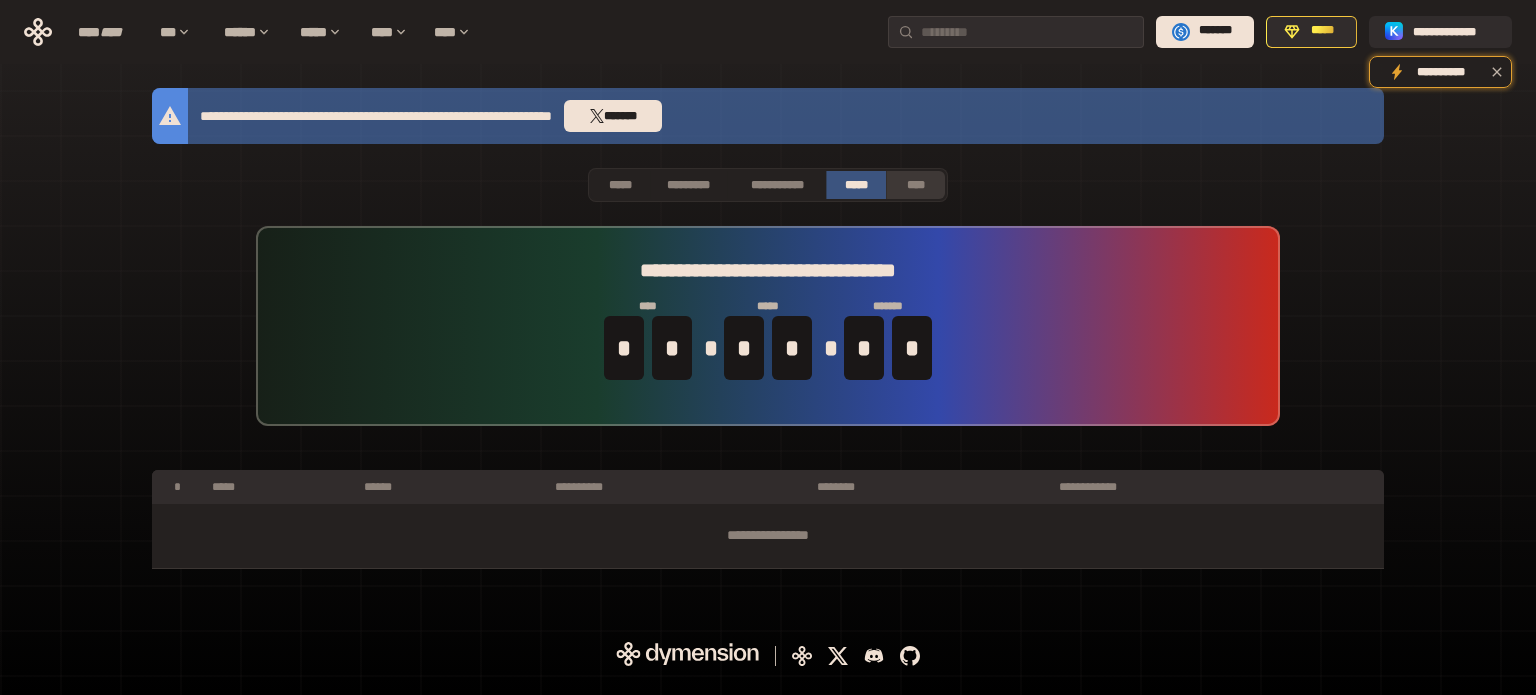 click on "****" at bounding box center [916, 185] 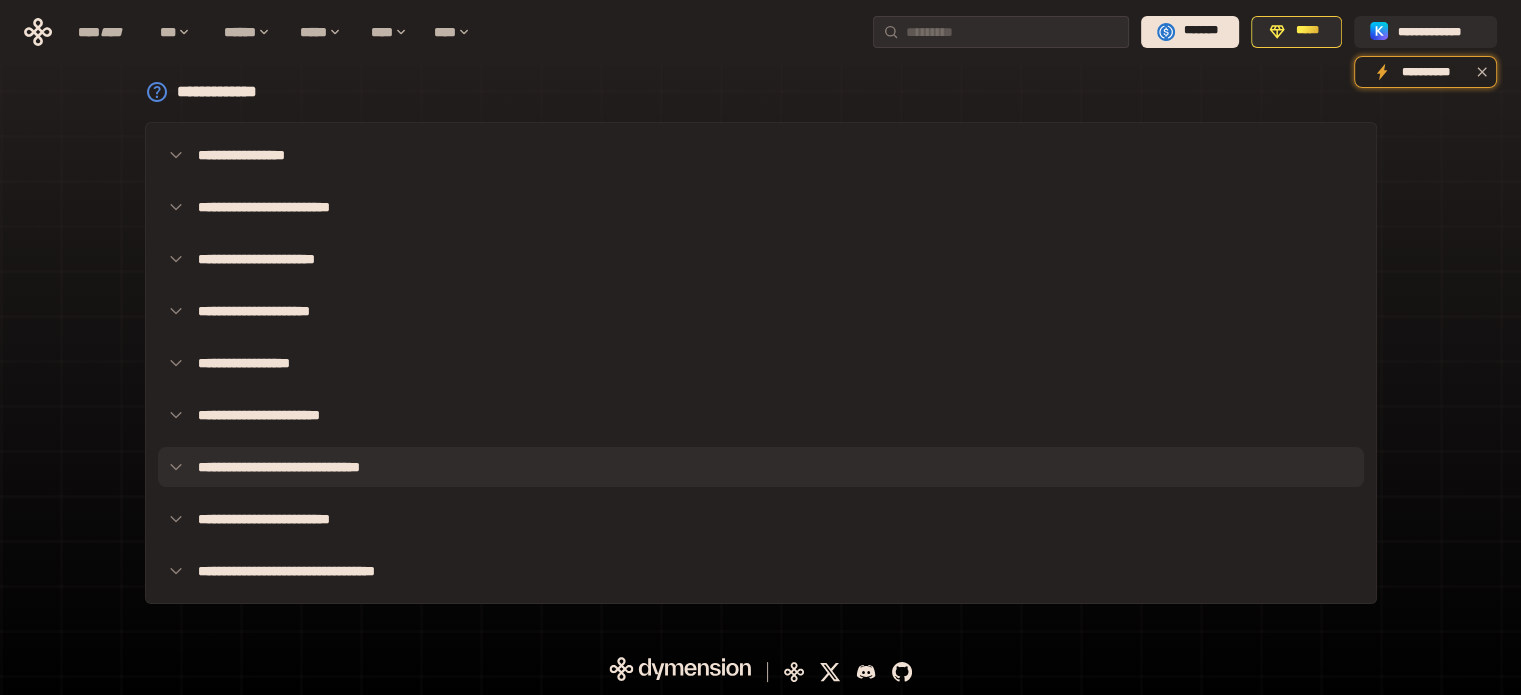 scroll, scrollTop: 106, scrollLeft: 0, axis: vertical 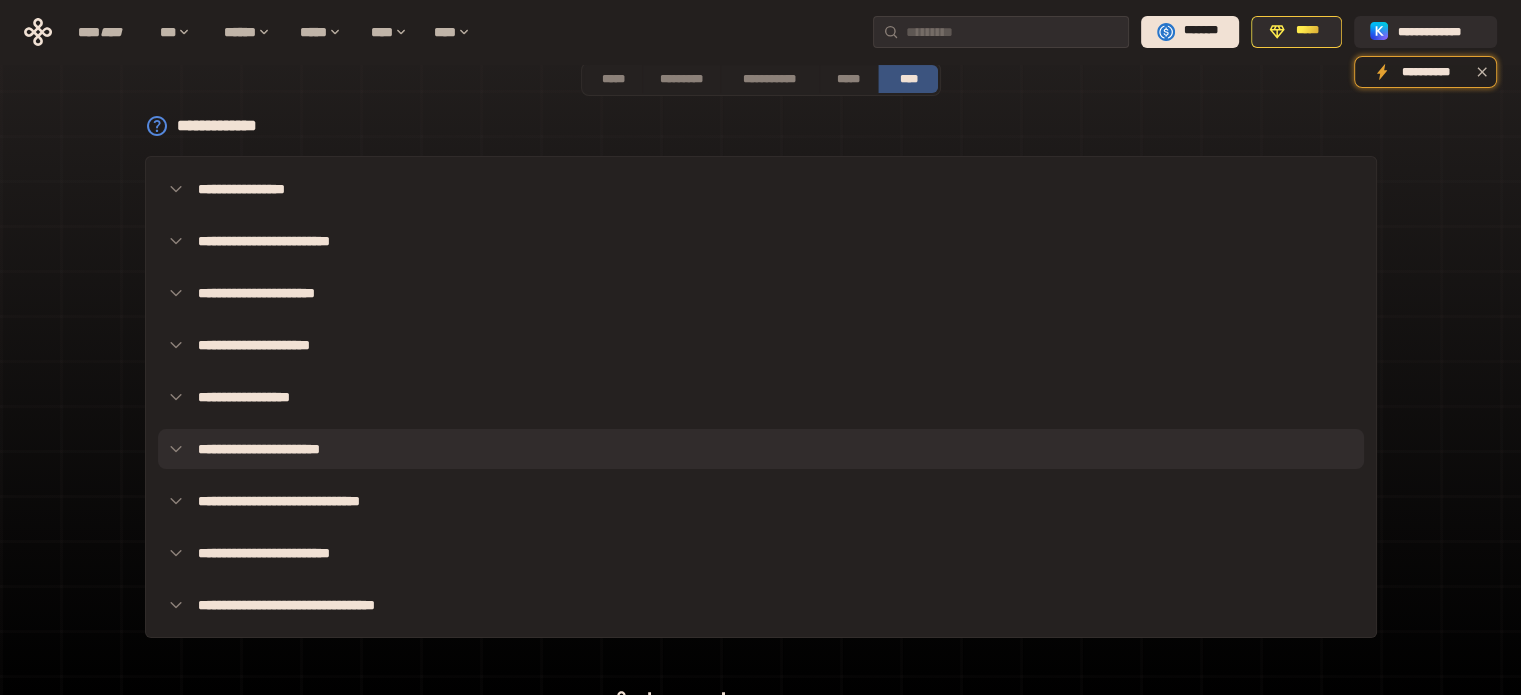 click on "**********" at bounding box center (761, 449) 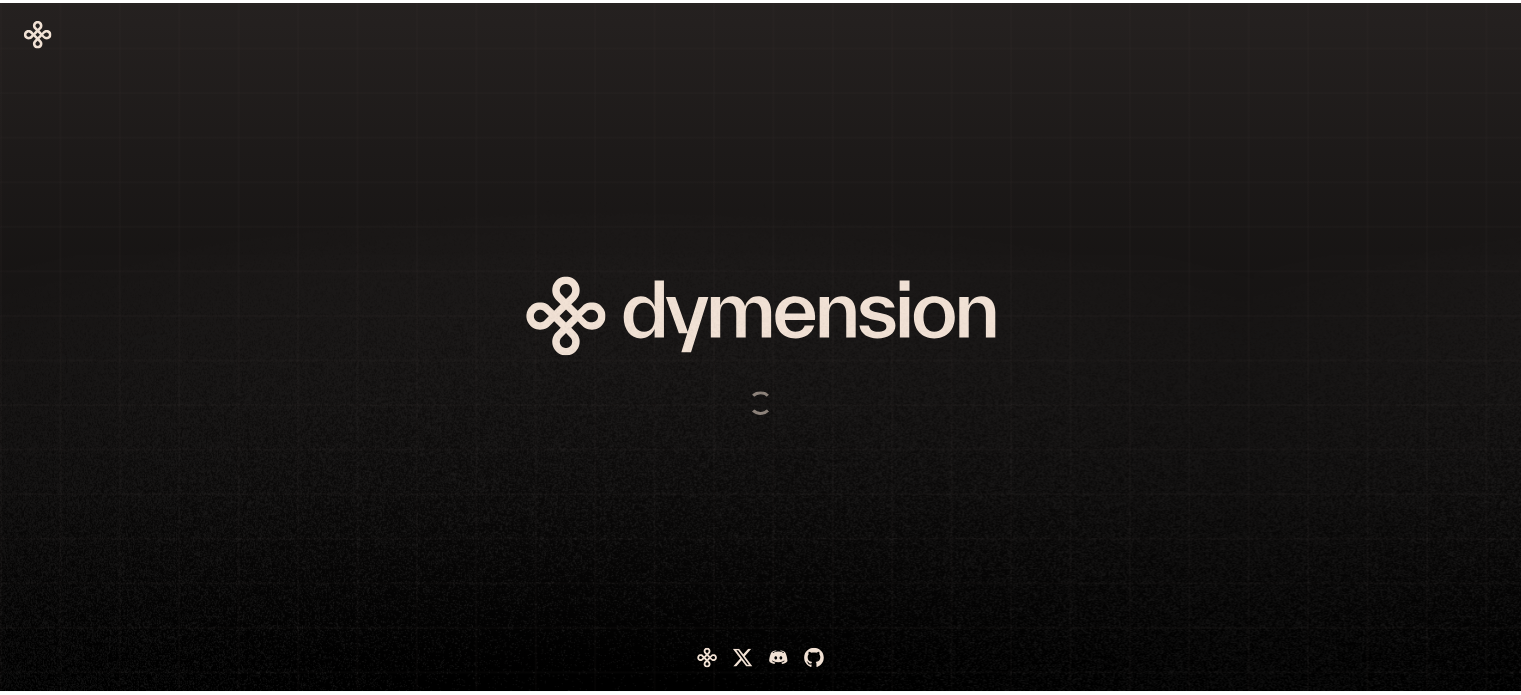 scroll, scrollTop: 0, scrollLeft: 0, axis: both 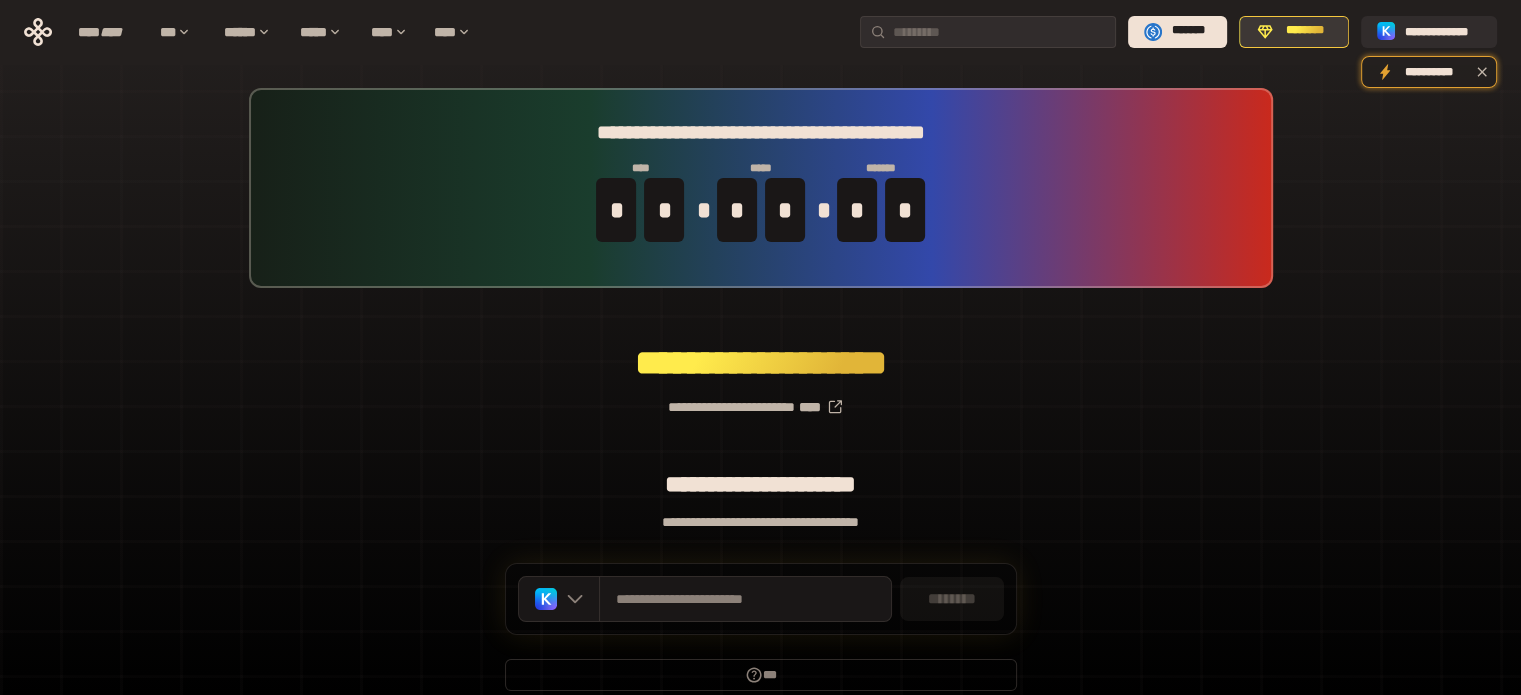 click on "********" at bounding box center (1305, 31) 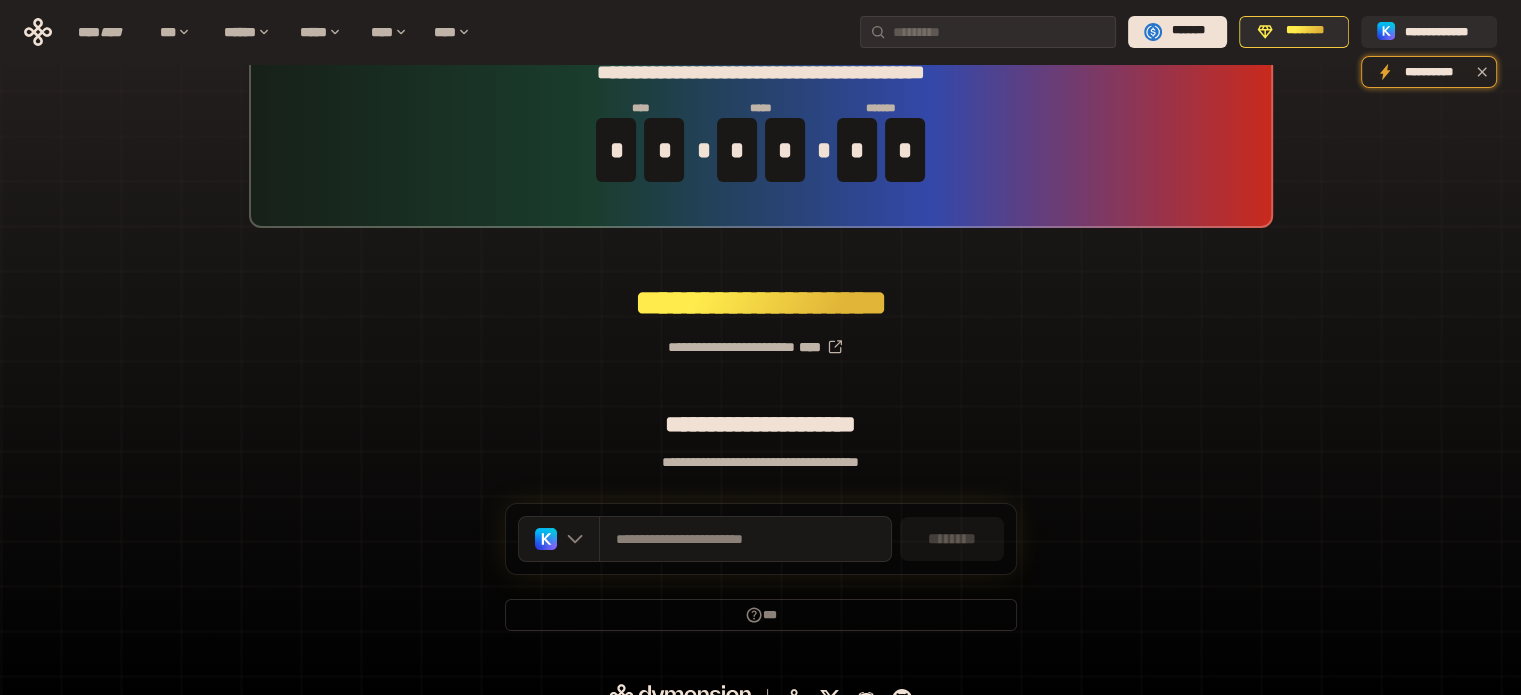 scroll, scrollTop: 0, scrollLeft: 0, axis: both 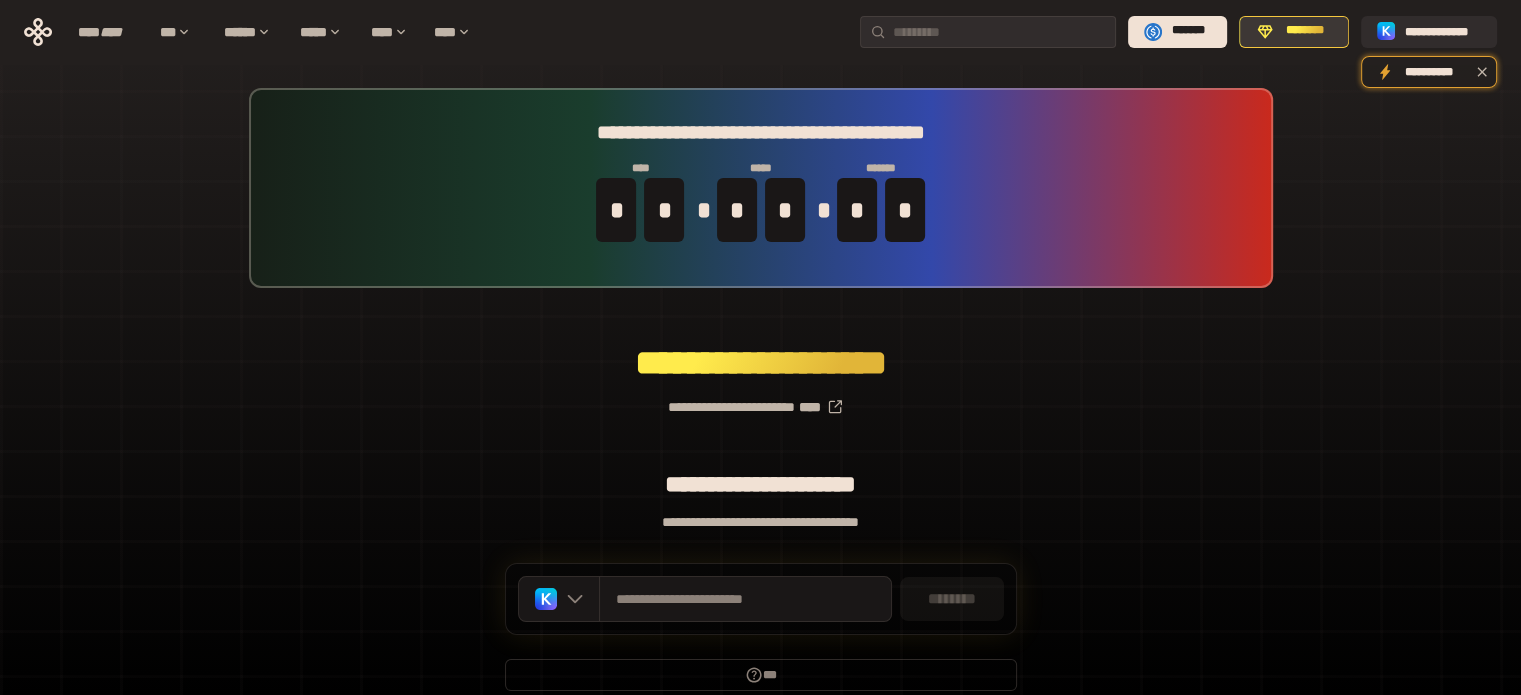 click on "********" at bounding box center (1305, 31) 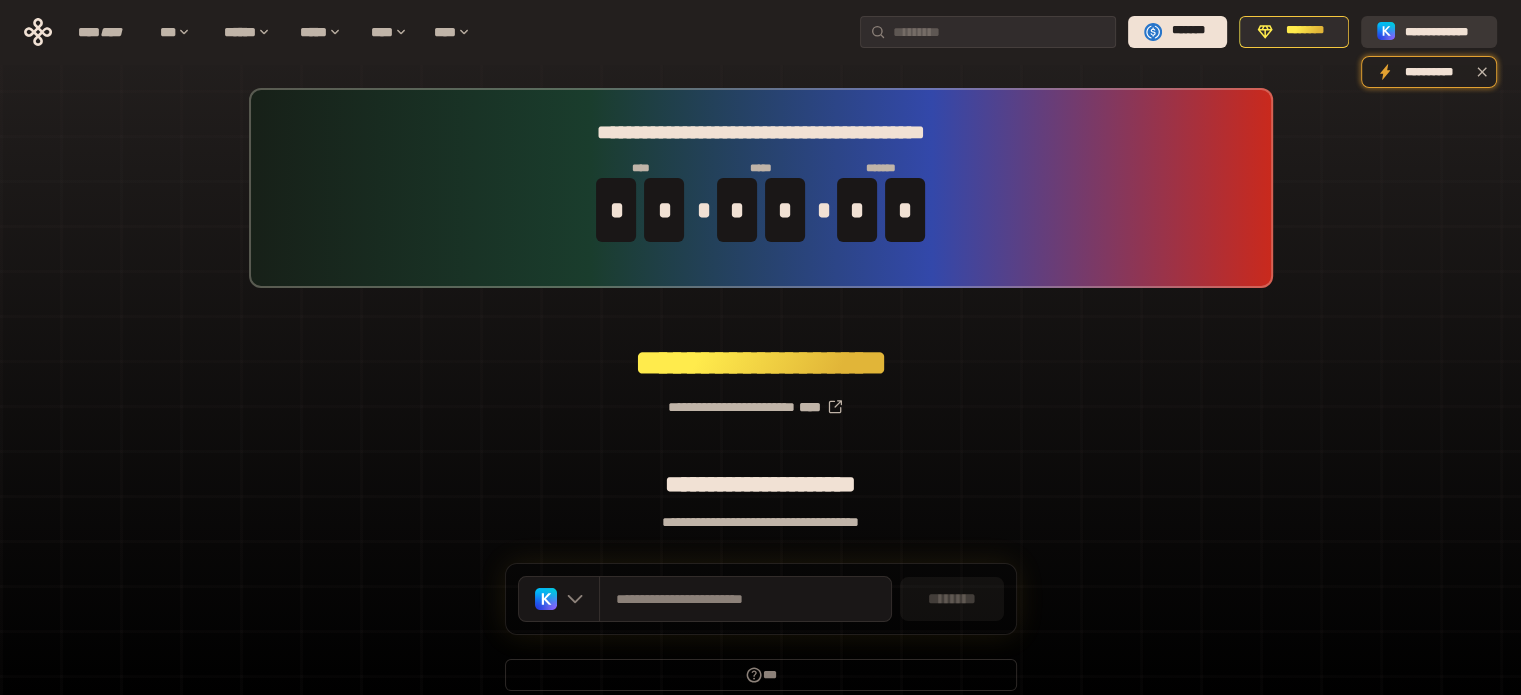 click on "**********" at bounding box center [1443, 31] 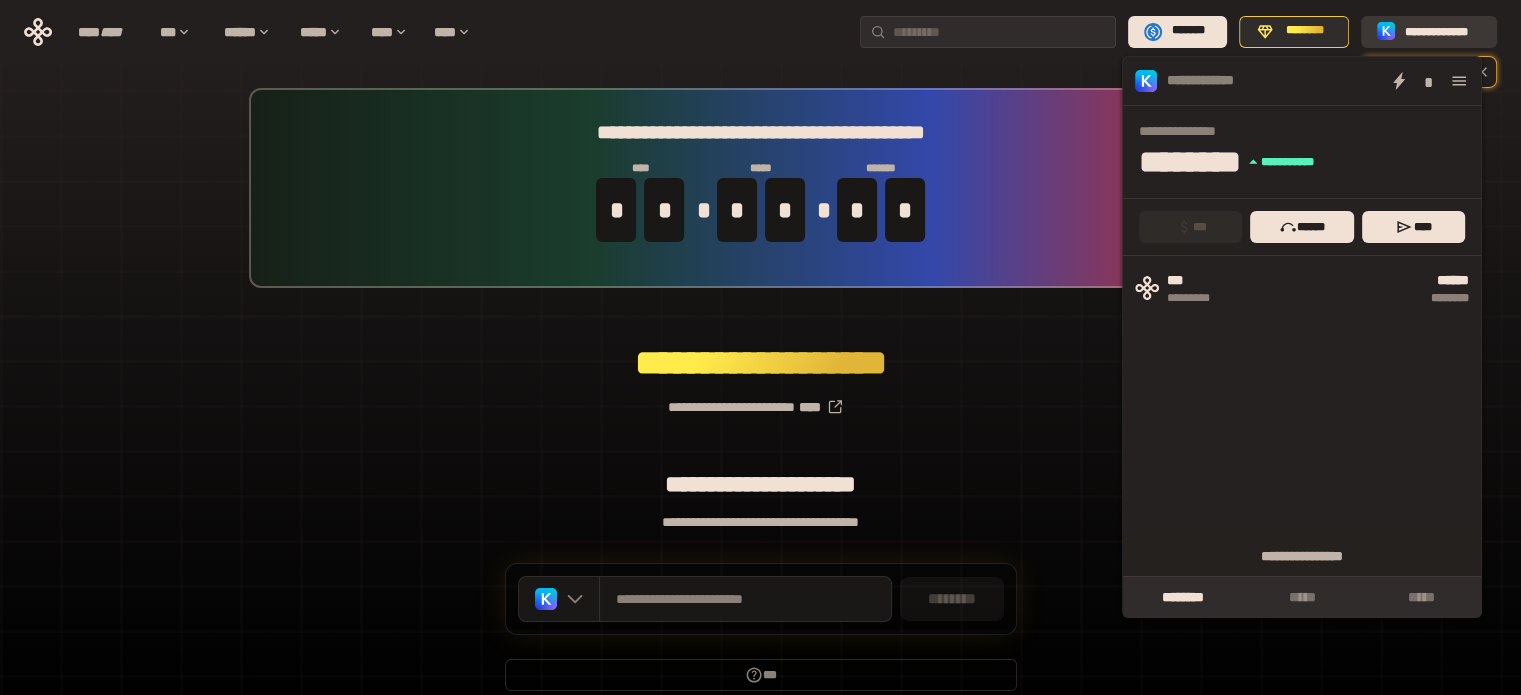 click on "**********" at bounding box center [1443, 31] 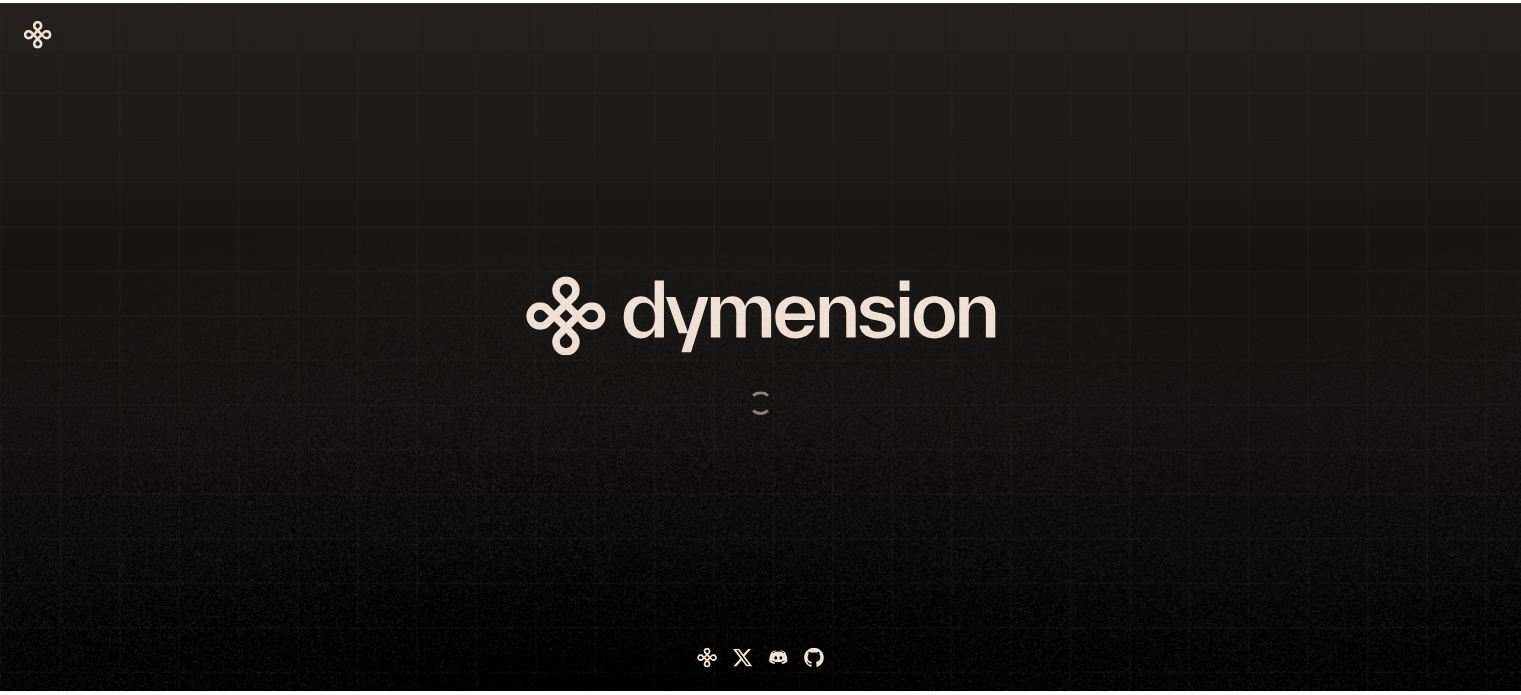 scroll, scrollTop: 0, scrollLeft: 0, axis: both 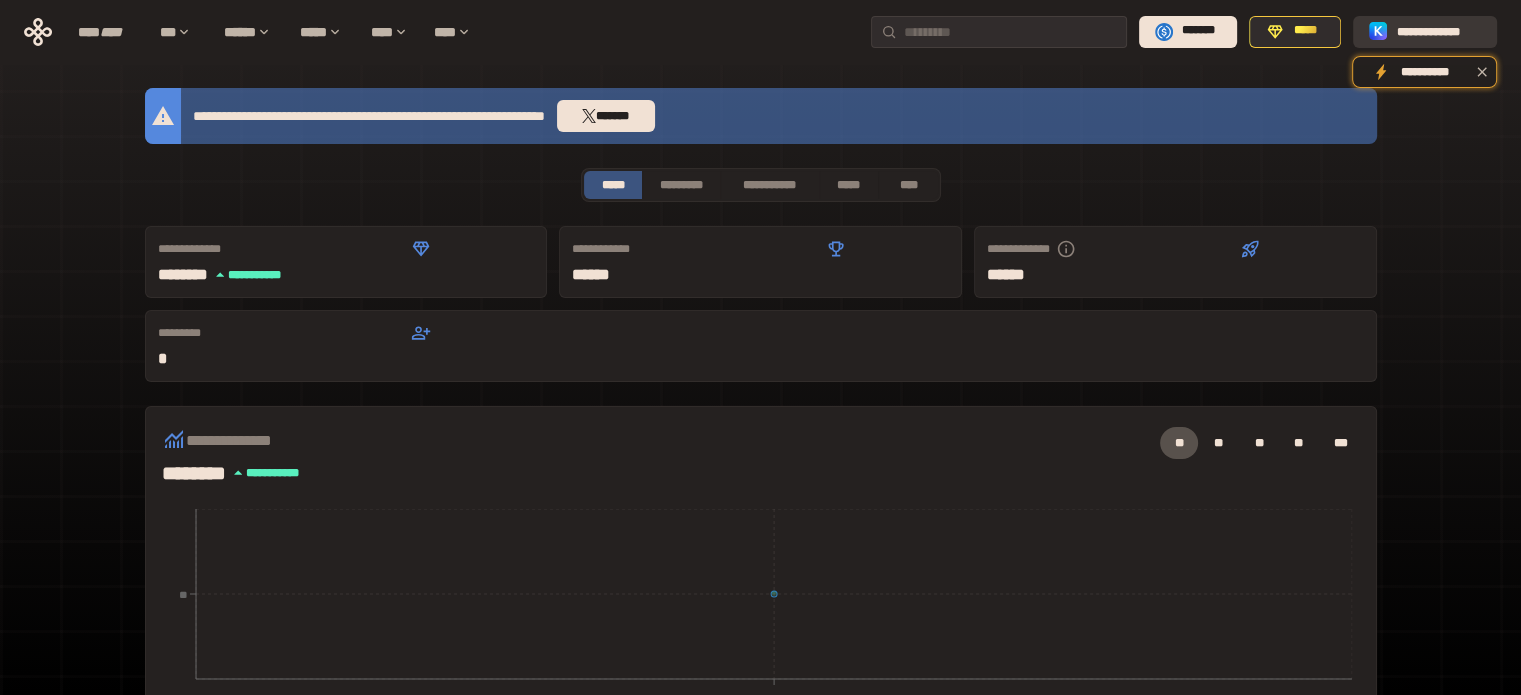 click on "**********" at bounding box center (1439, 31) 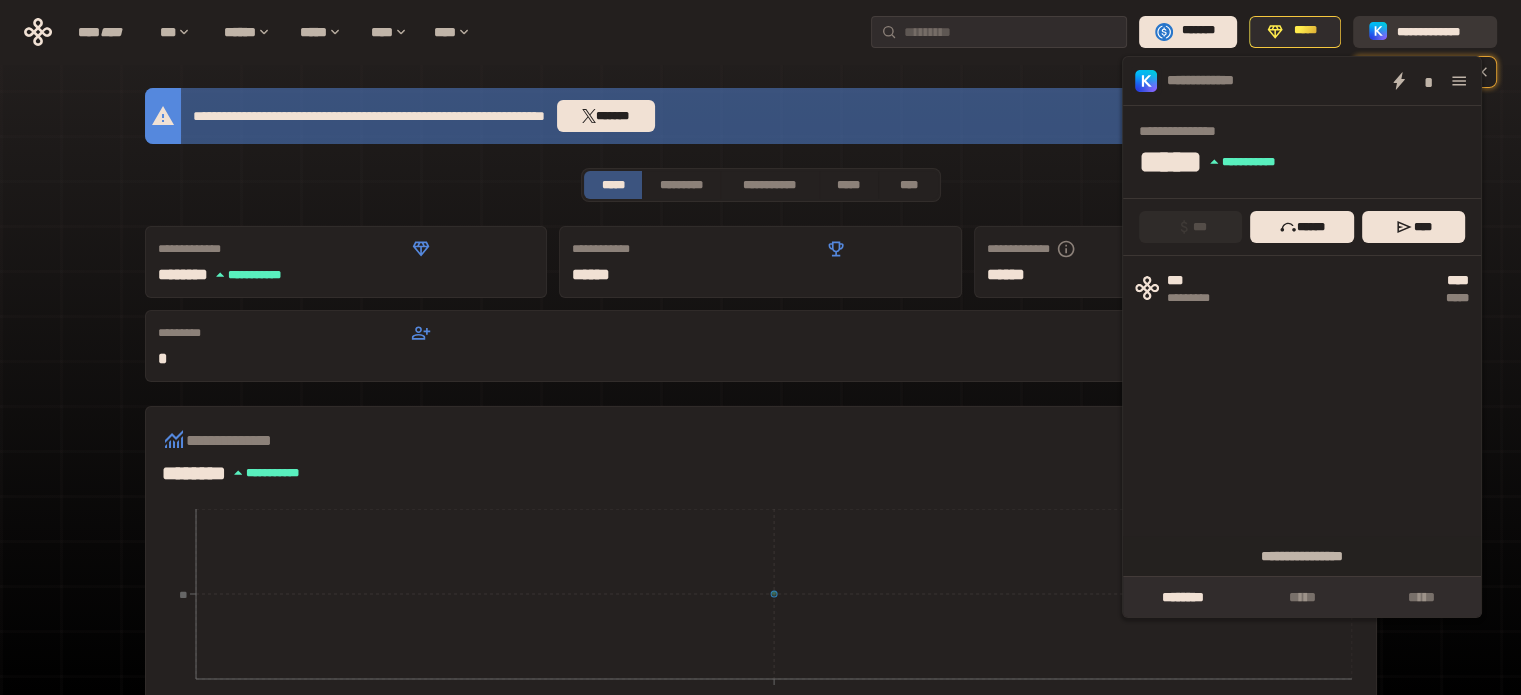 click on "**********" at bounding box center [1439, 31] 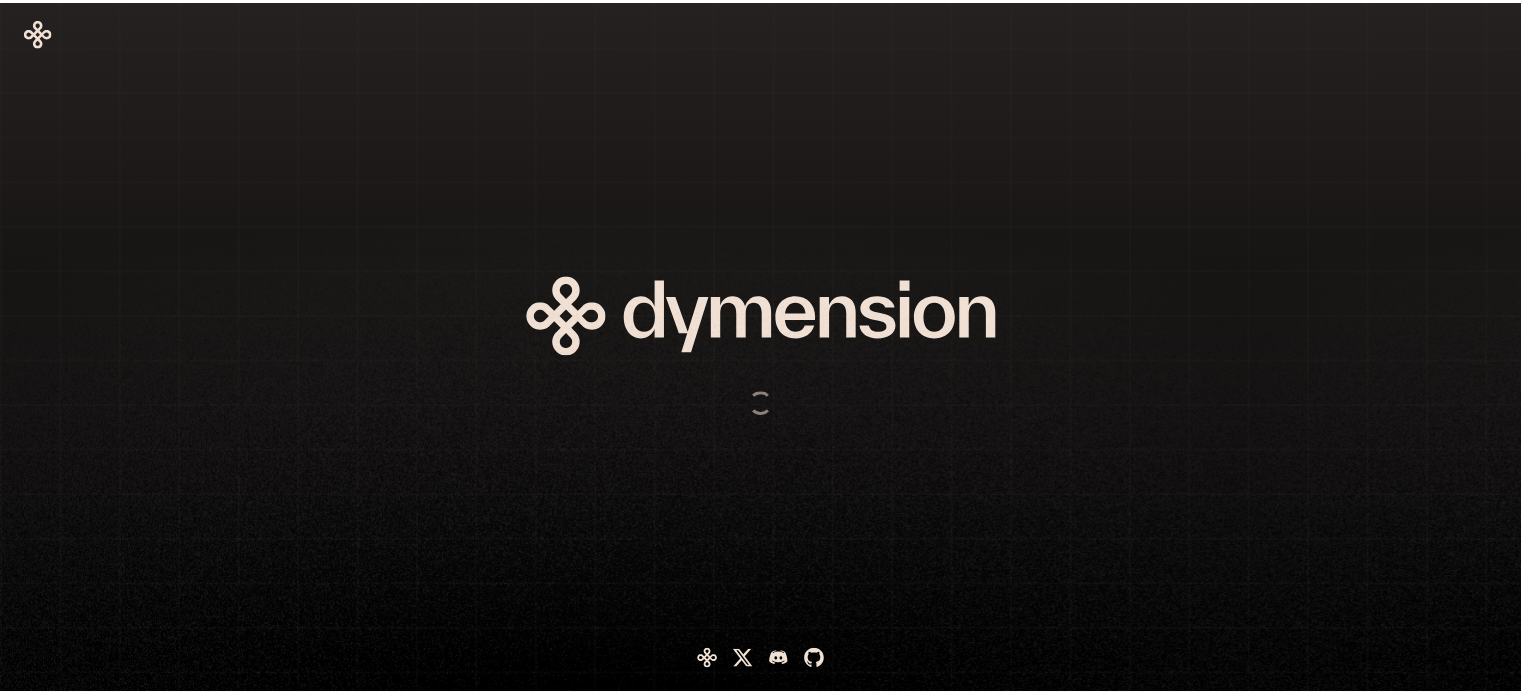scroll, scrollTop: 0, scrollLeft: 0, axis: both 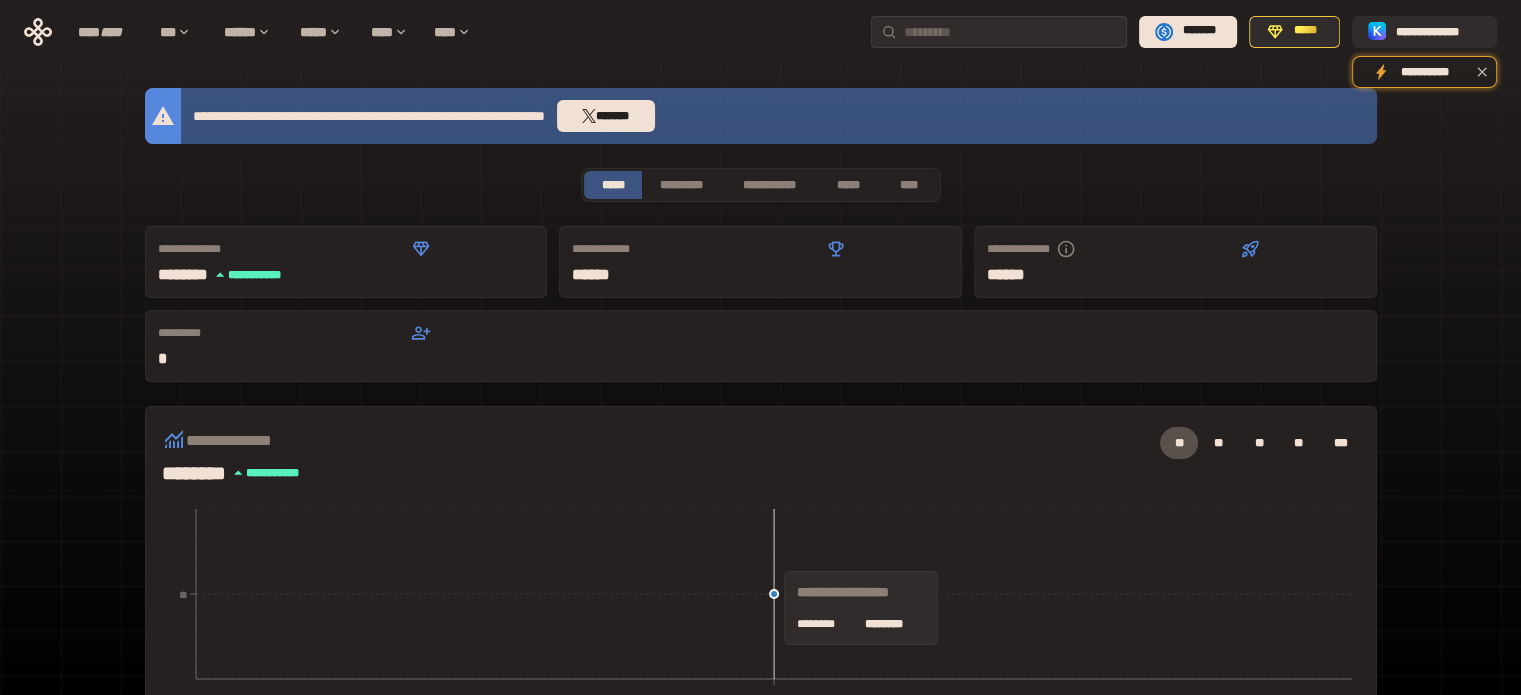 click on "***** **" 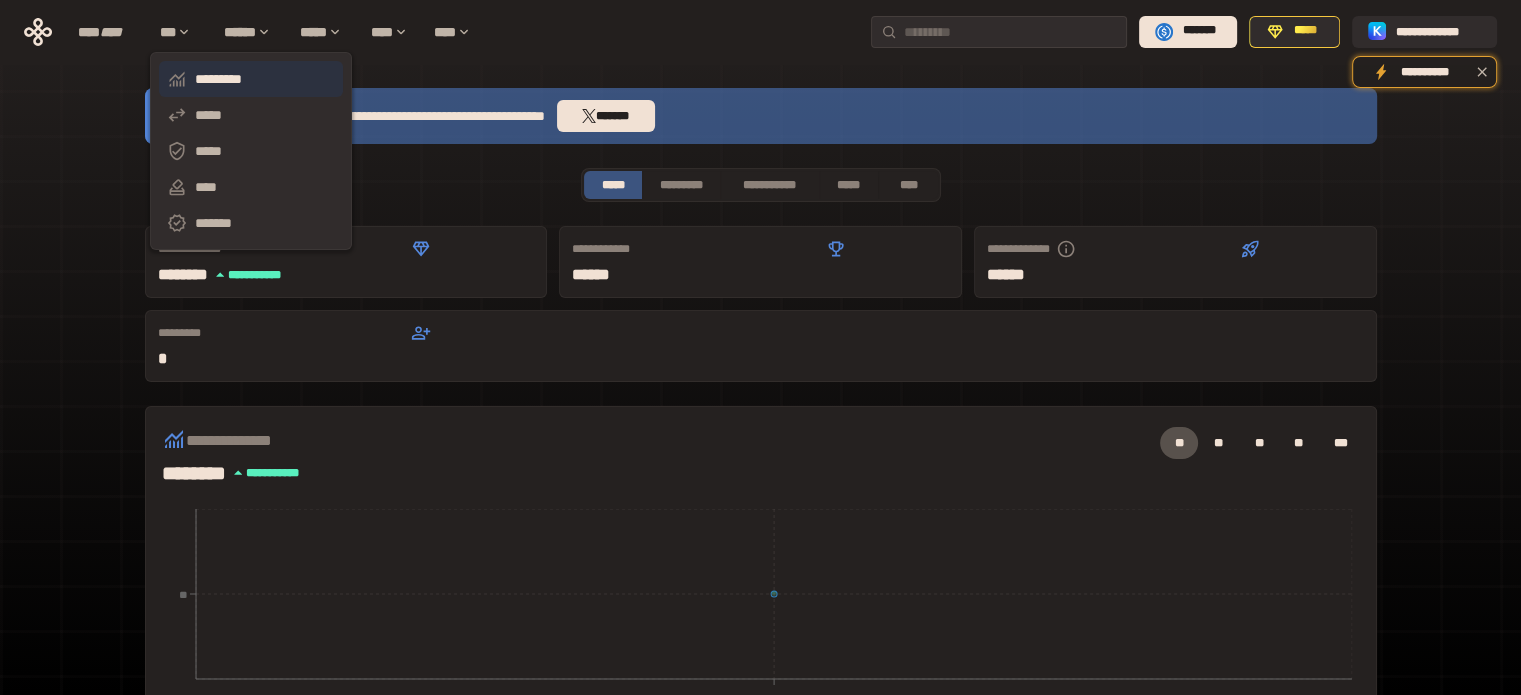 click on "*********" at bounding box center [251, 79] 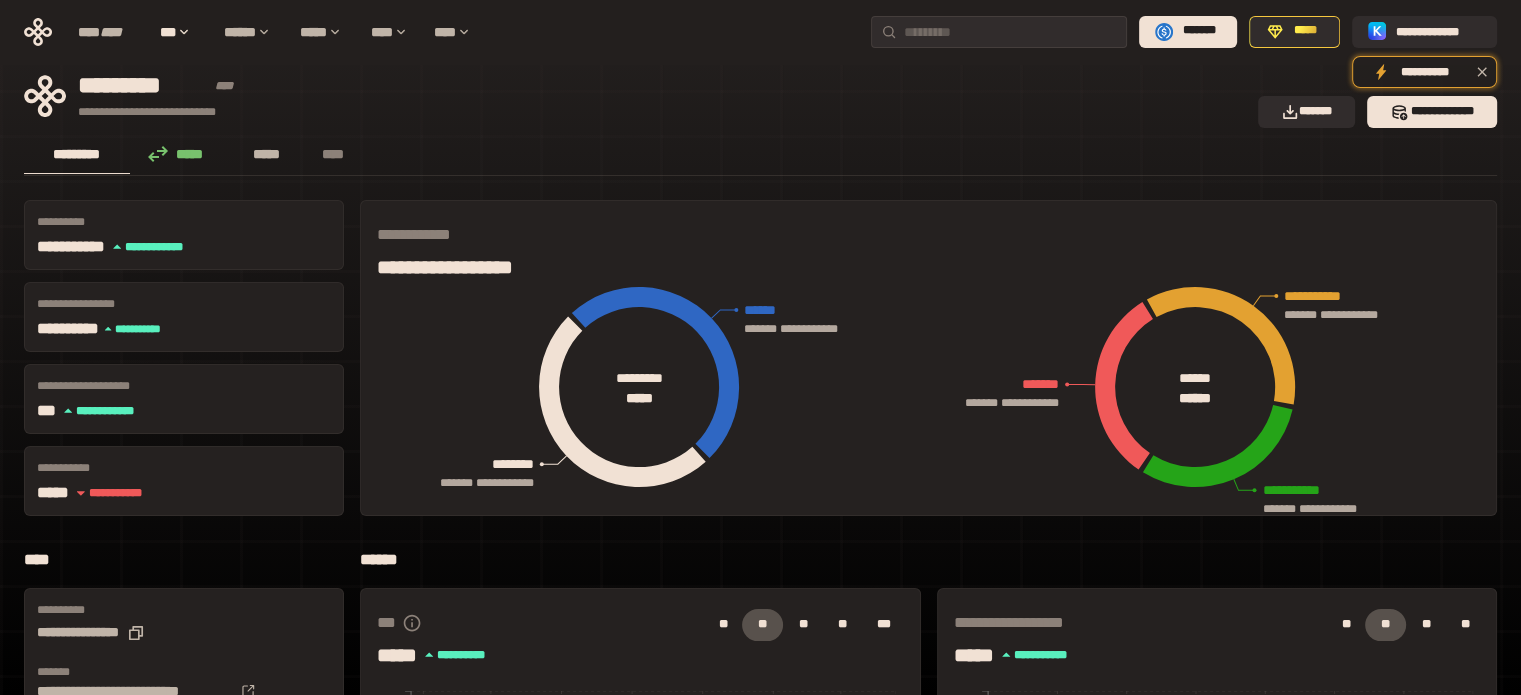click on "*****" at bounding box center [267, 154] 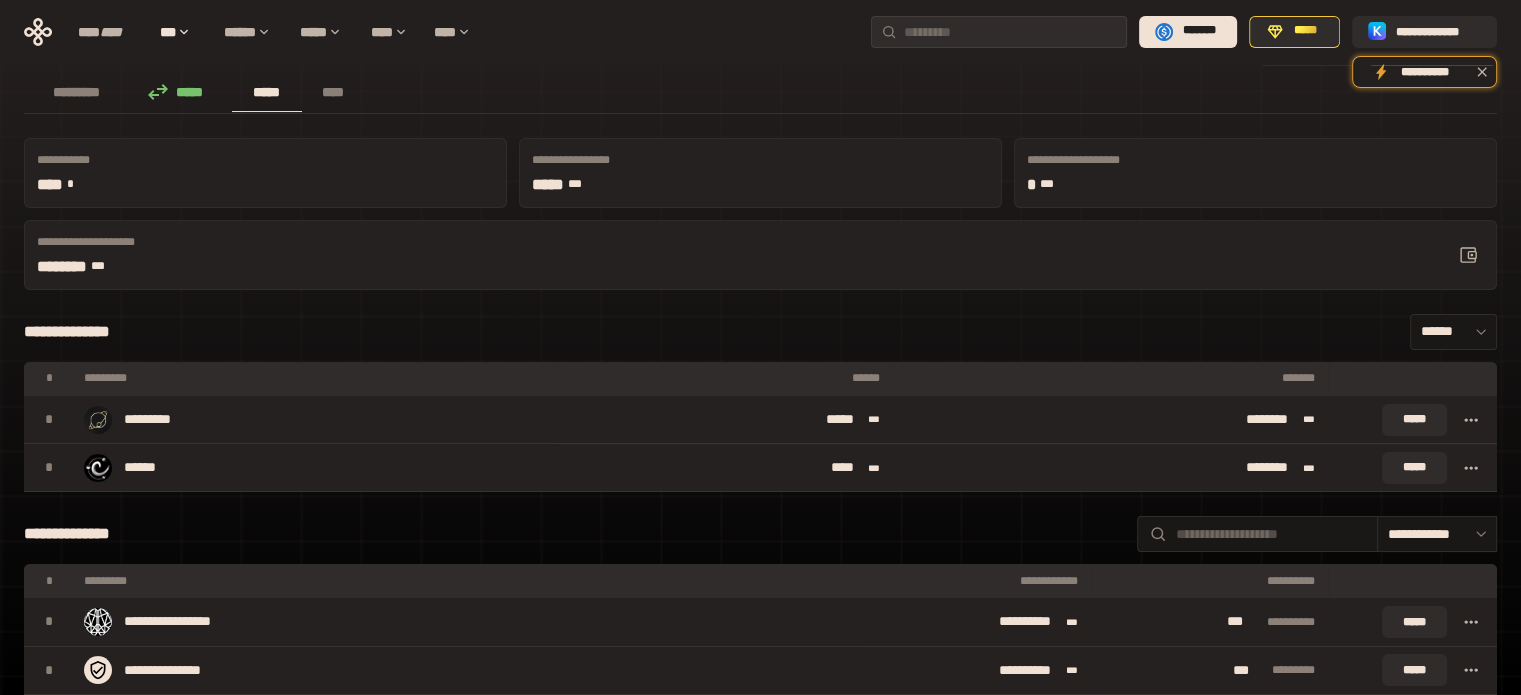 scroll, scrollTop: 0, scrollLeft: 0, axis: both 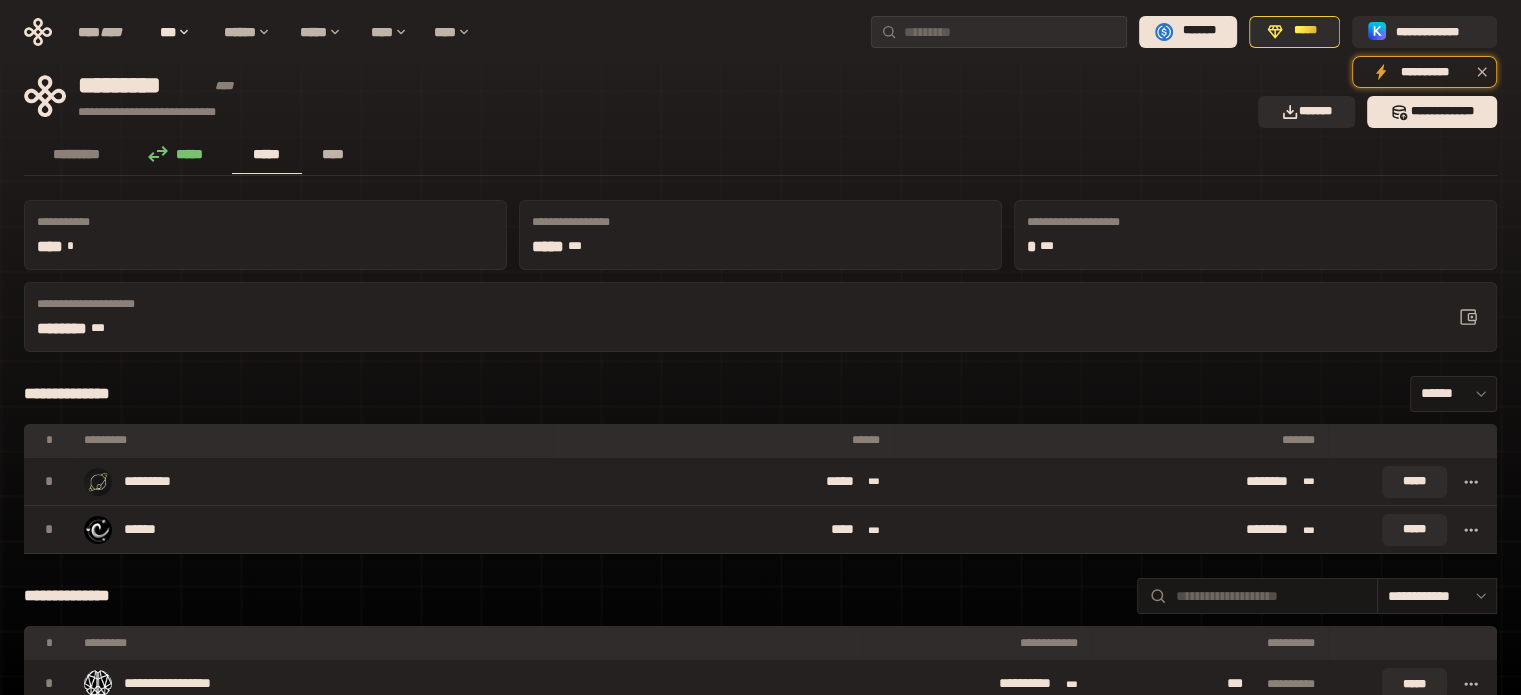 click on "****" at bounding box center (333, 154) 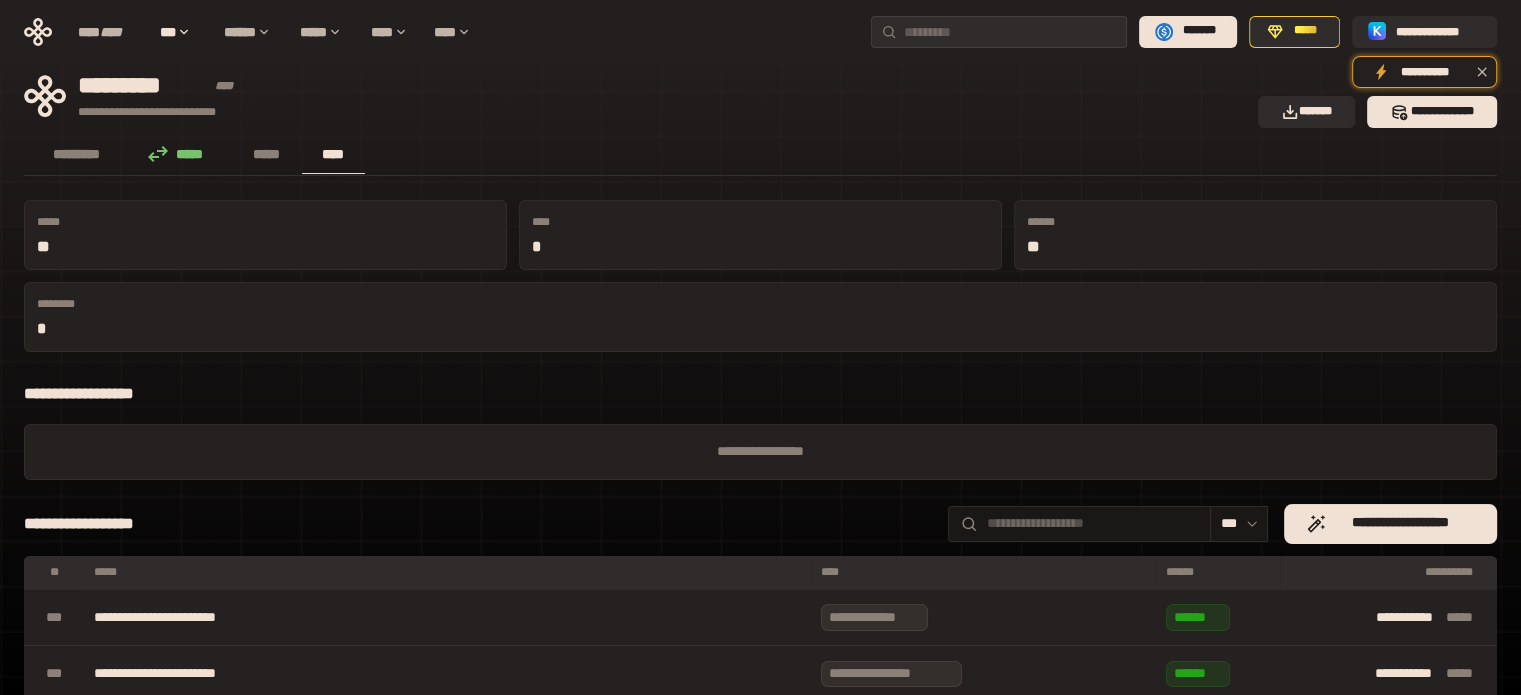 click on "*****" at bounding box center [181, 154] 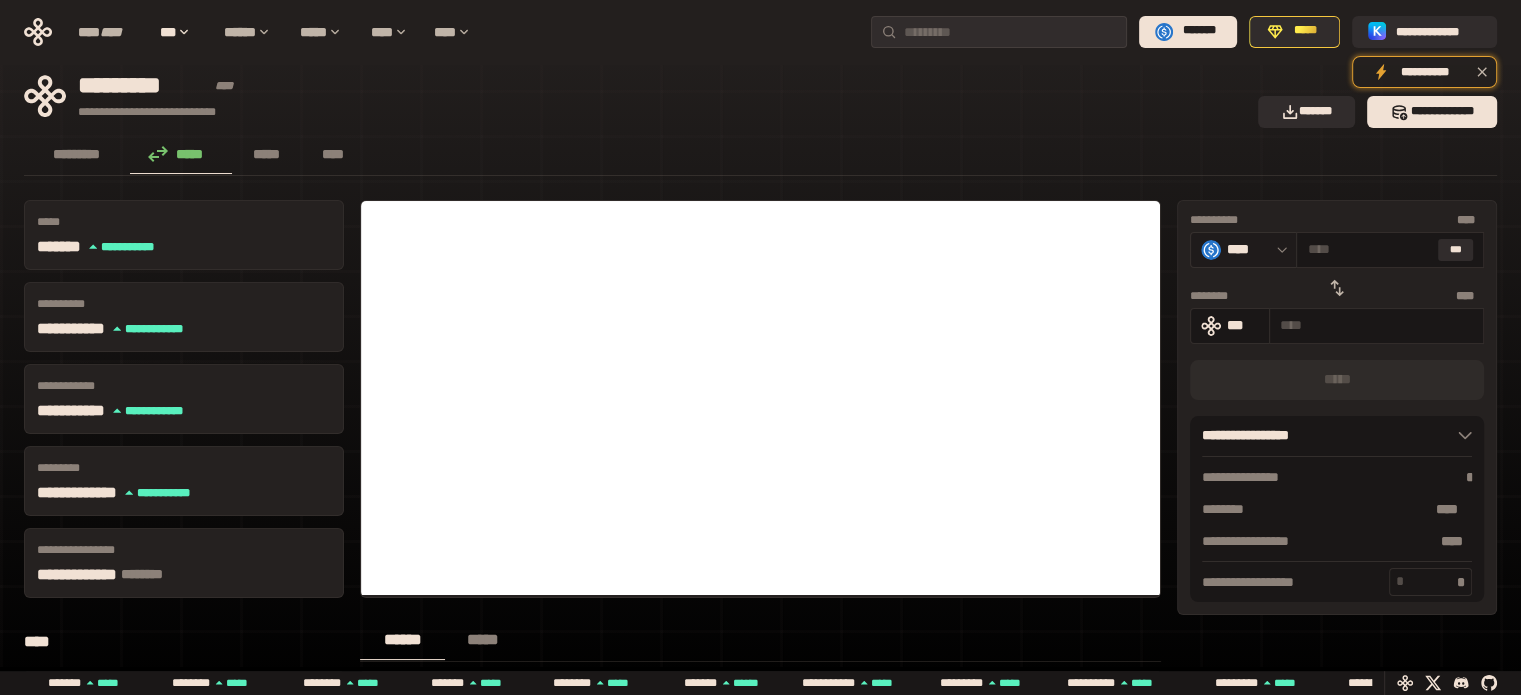click 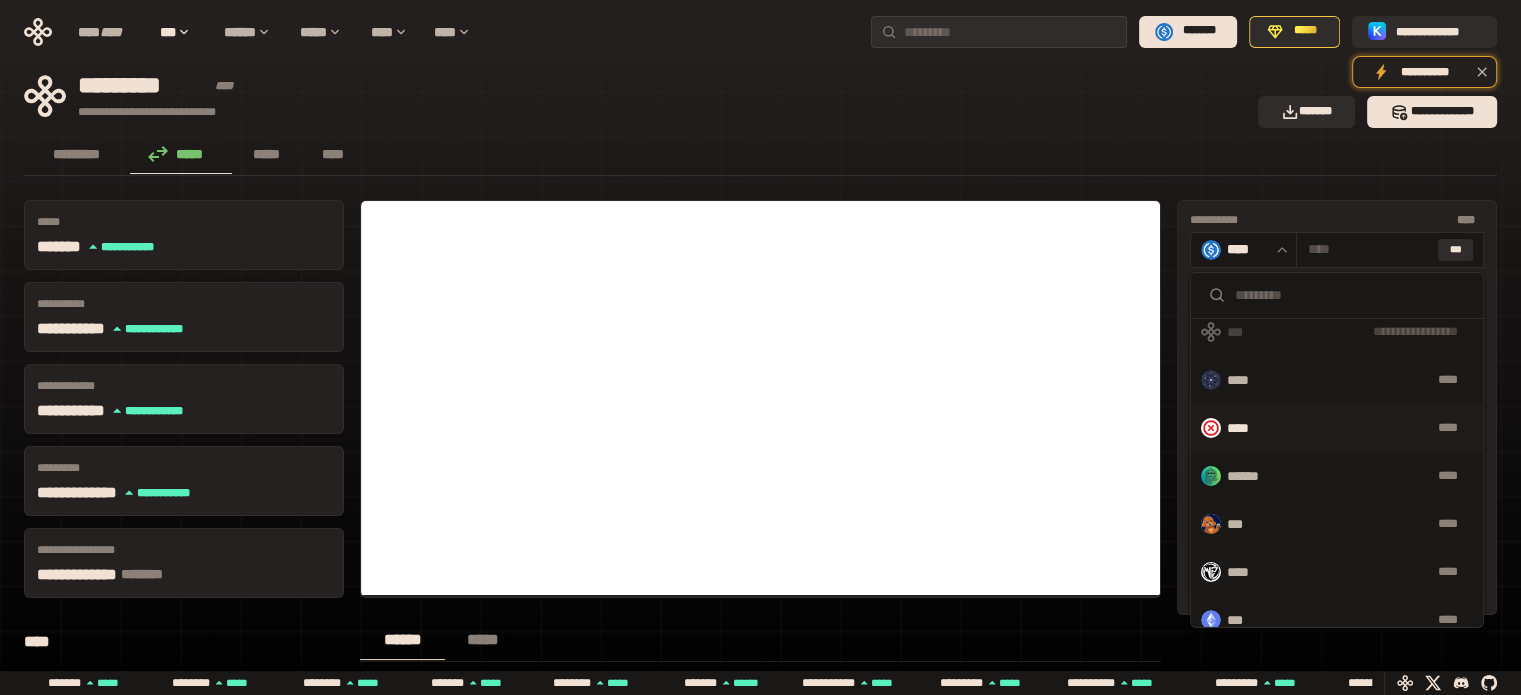 scroll, scrollTop: 0, scrollLeft: 0, axis: both 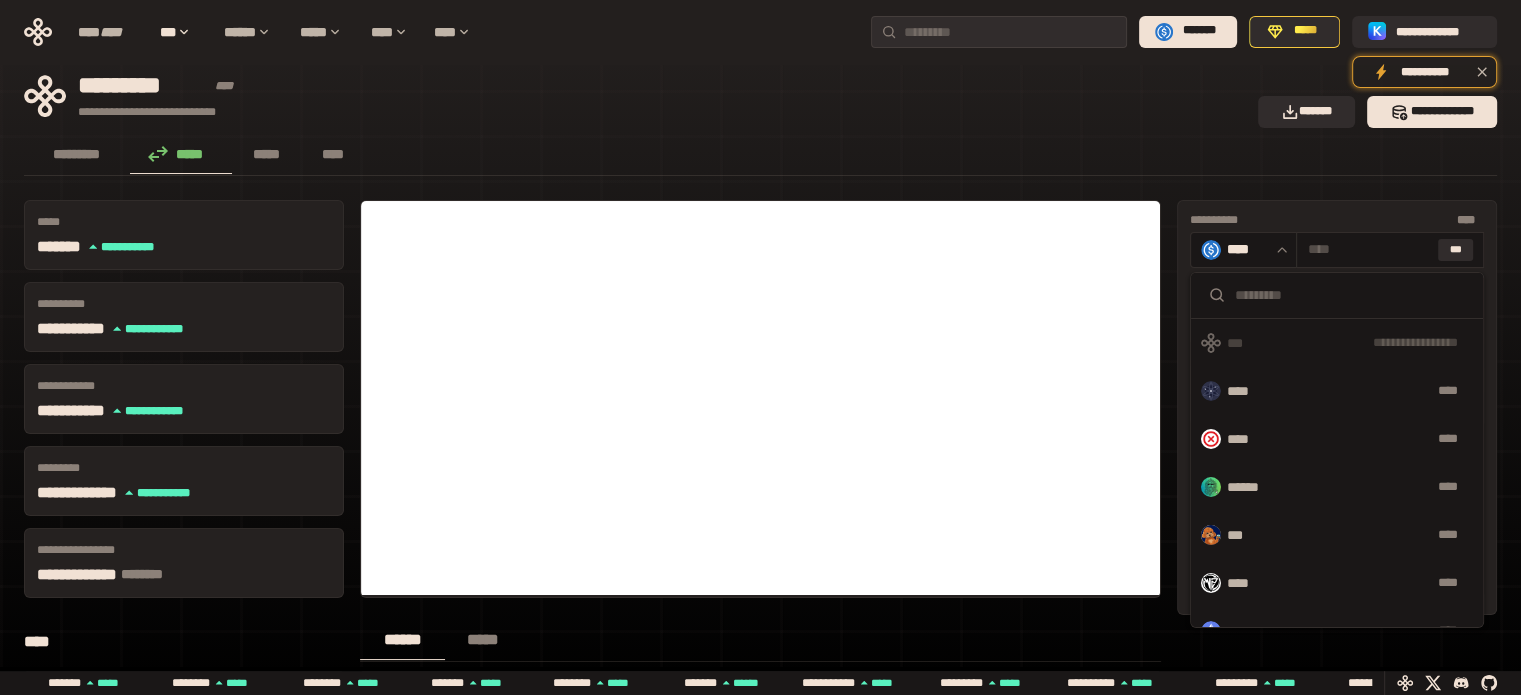 click on "**********" at bounding box center (635, 96) 